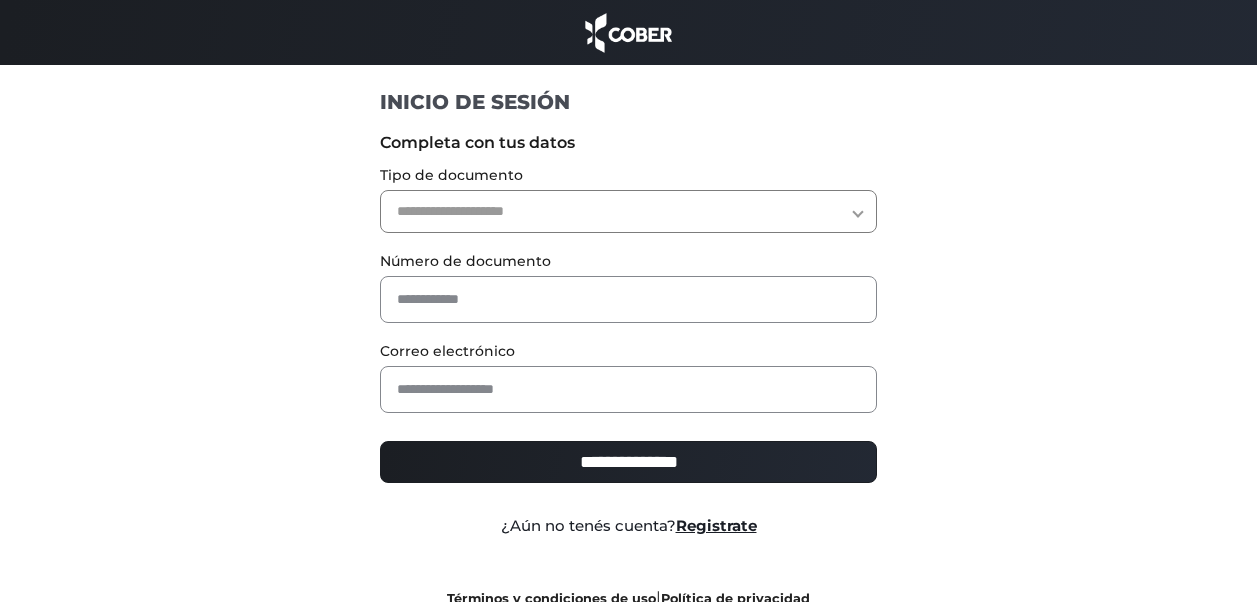 scroll, scrollTop: 0, scrollLeft: 0, axis: both 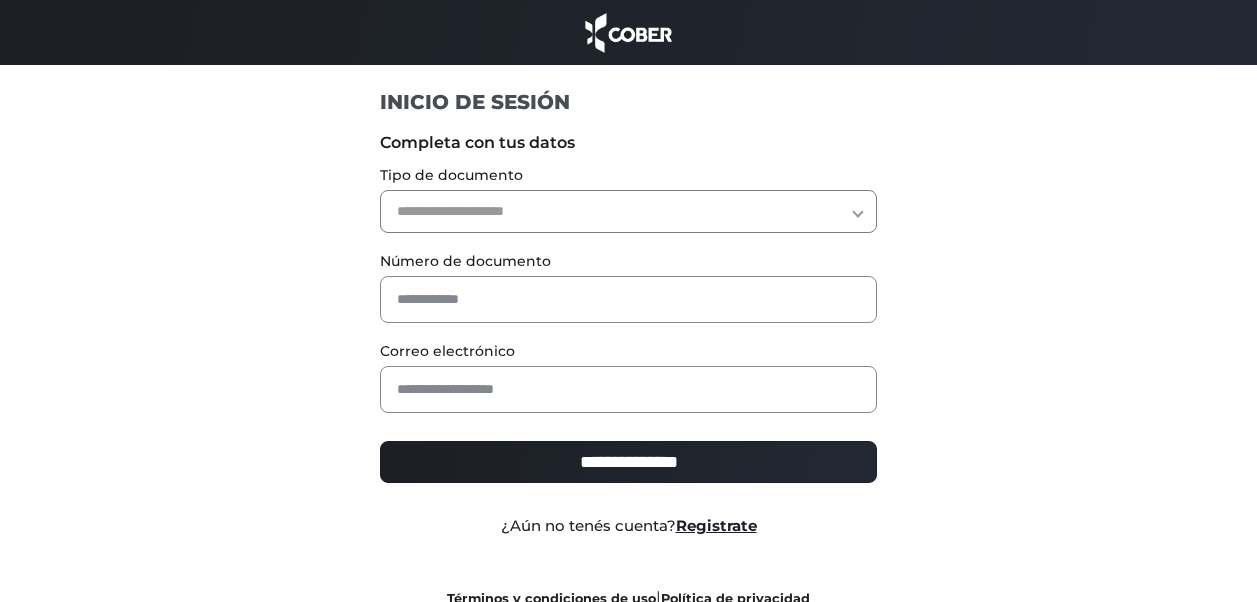 click on "**********" at bounding box center (628, 211) 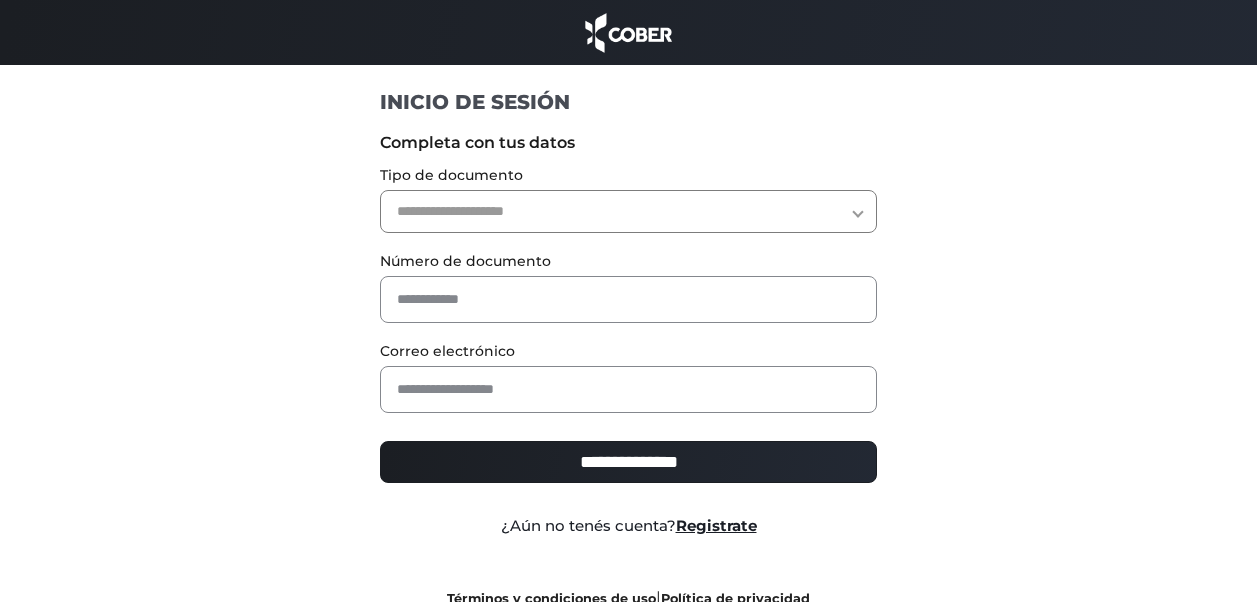 select on "***" 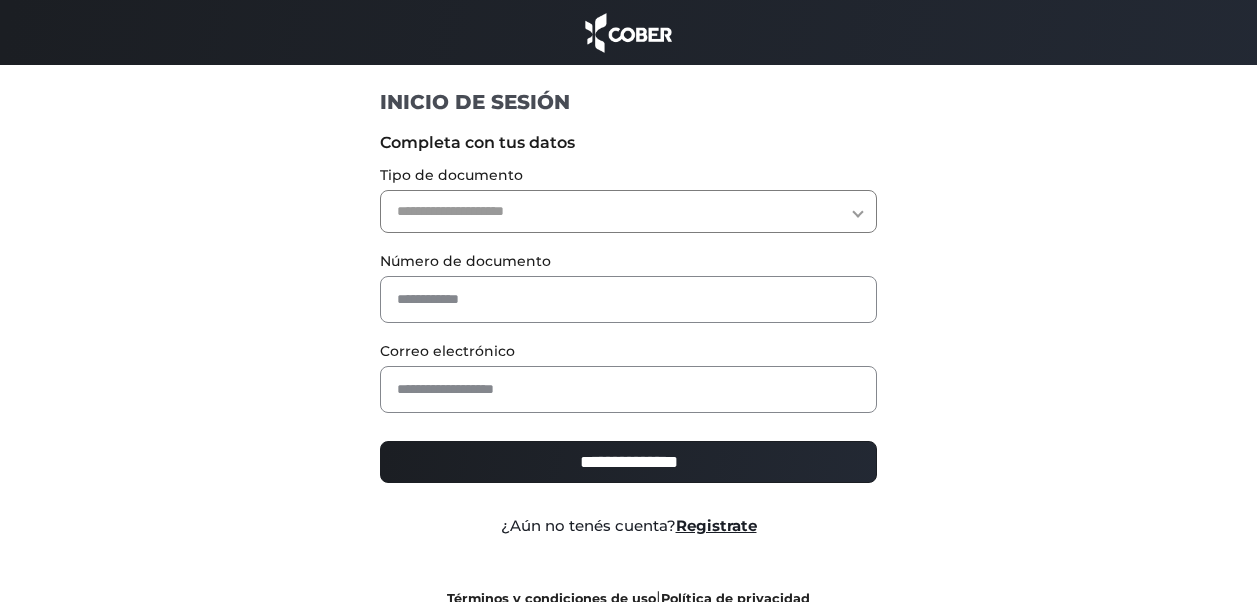 click on "**********" at bounding box center [628, 211] 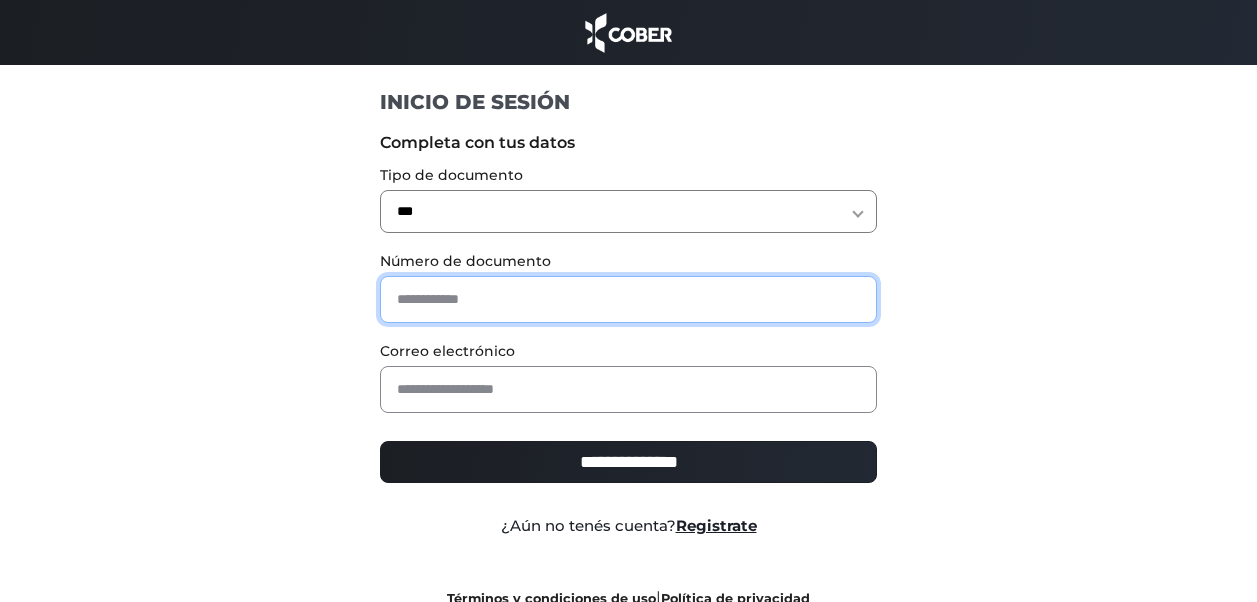 click at bounding box center (628, 299) 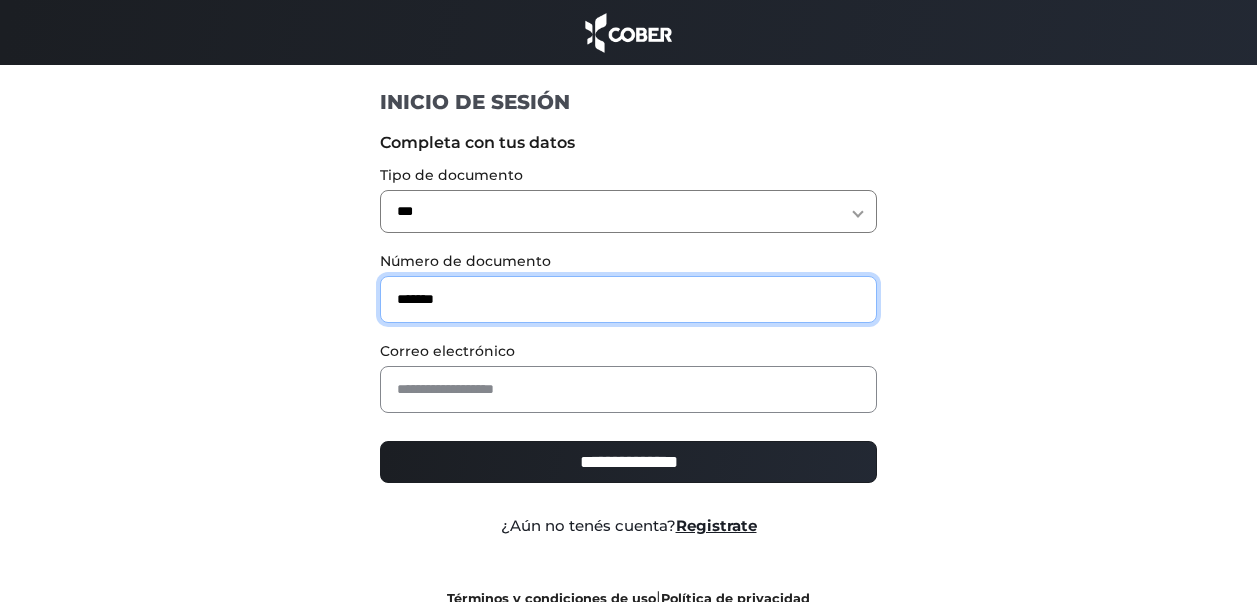 type on "*******" 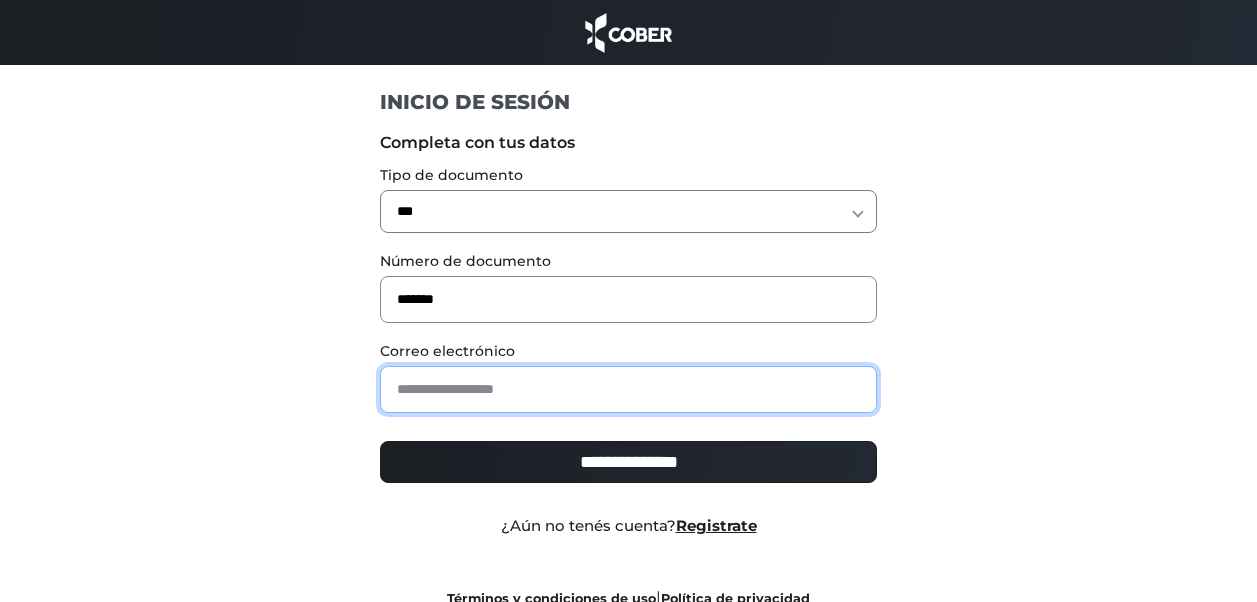 click at bounding box center (628, 389) 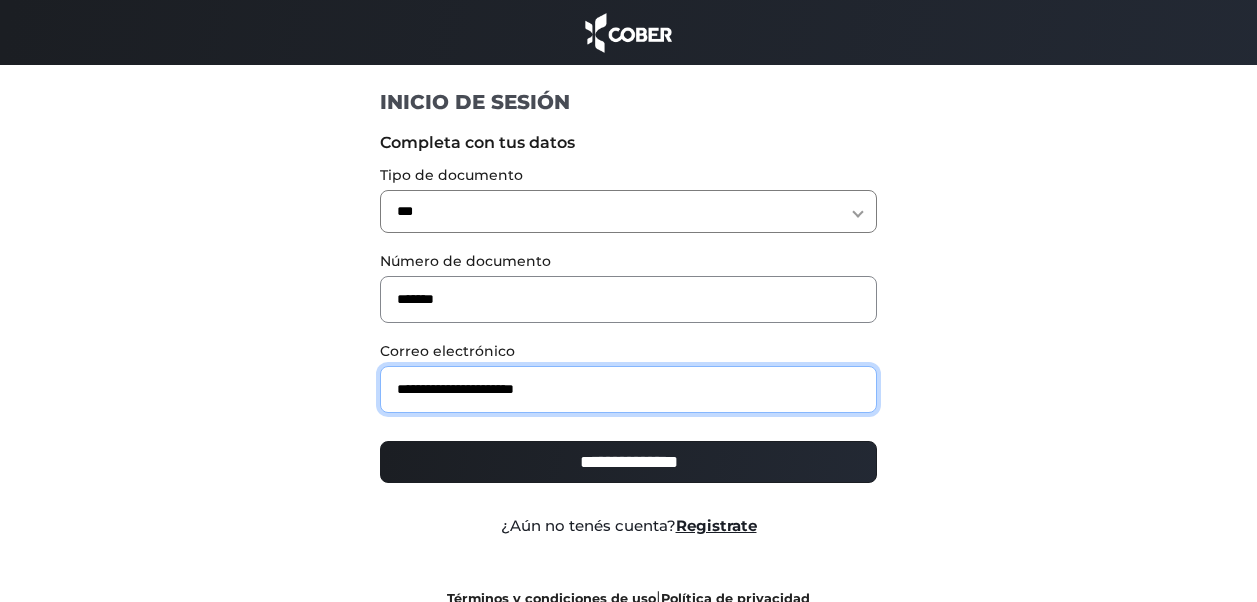 type on "**********" 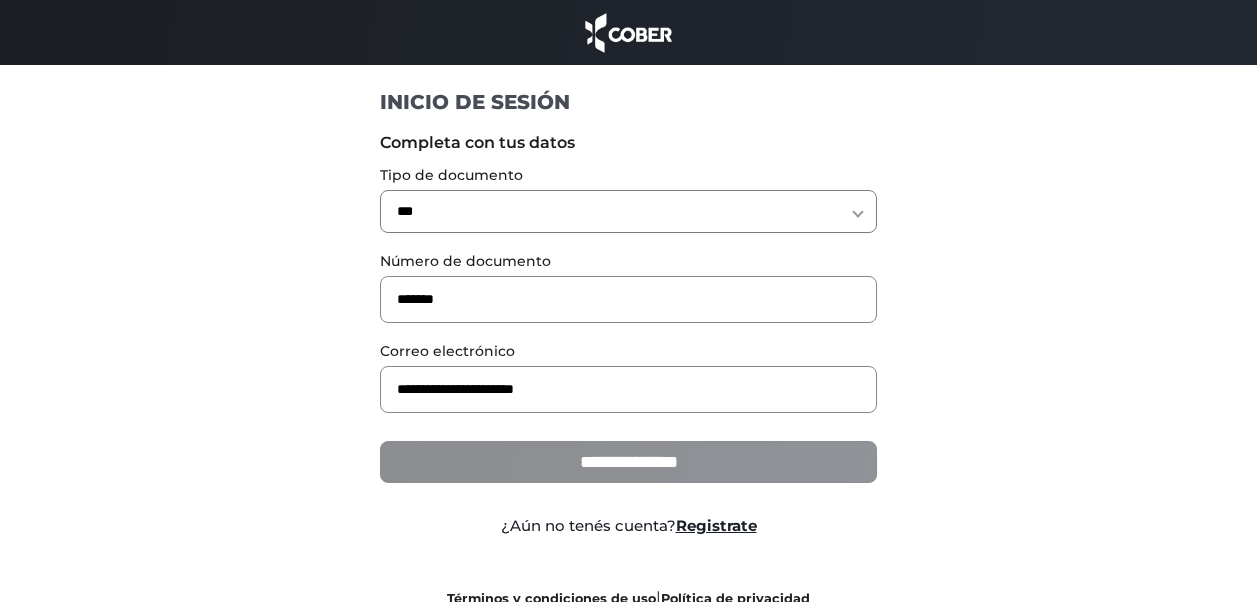 click on "**********" at bounding box center (628, 462) 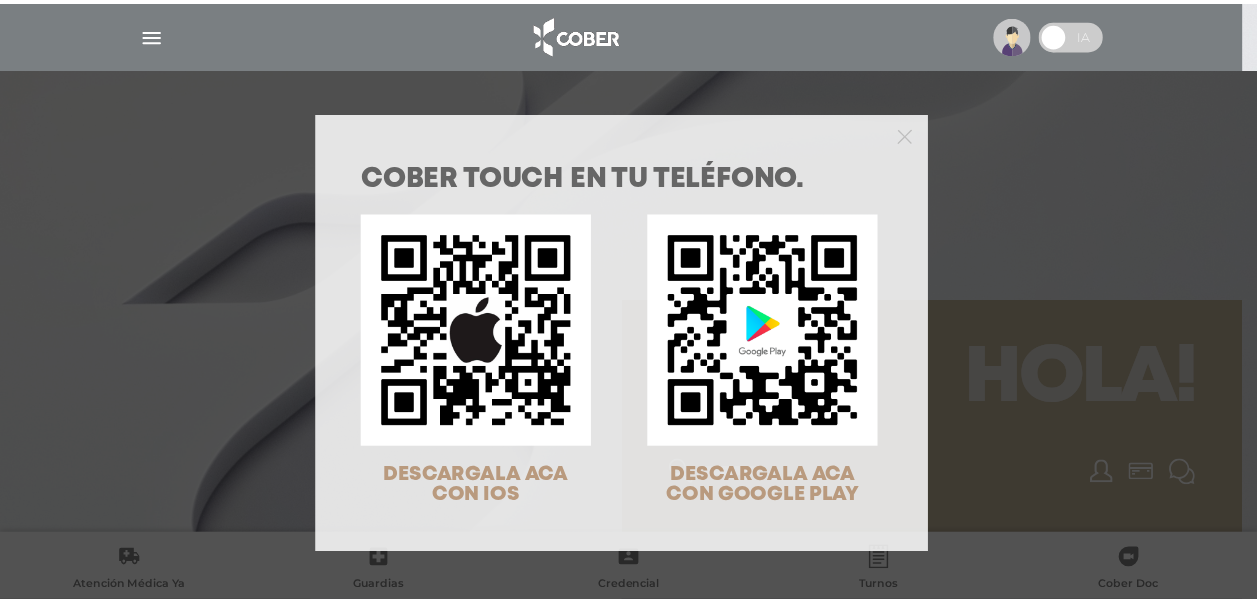 scroll, scrollTop: 0, scrollLeft: 0, axis: both 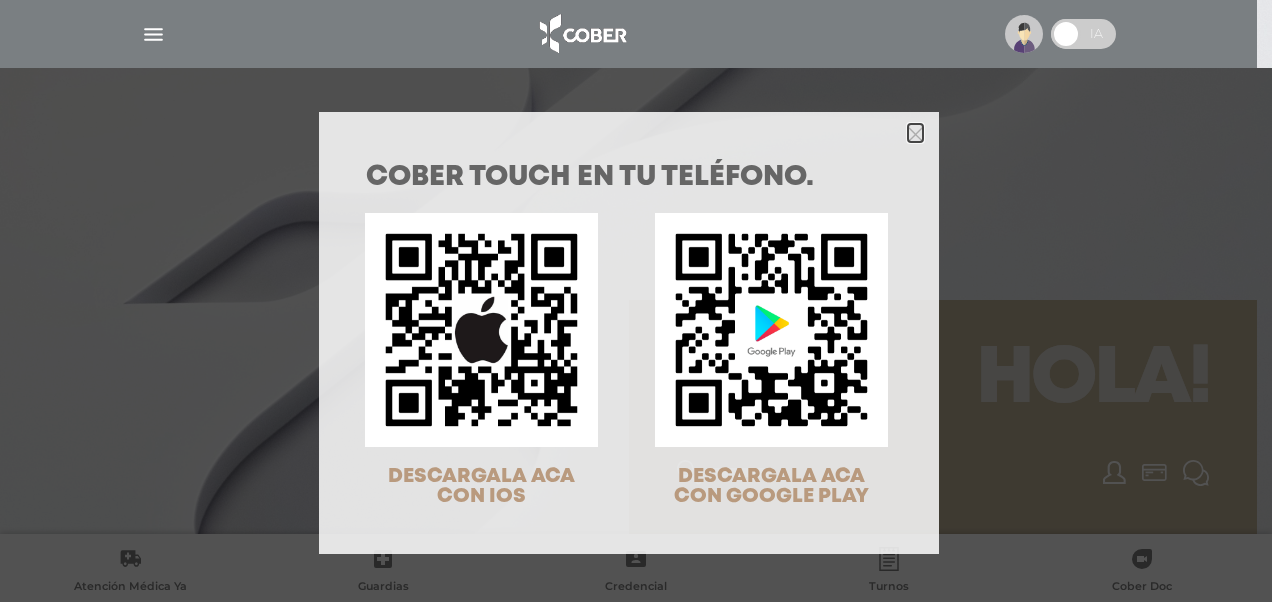 click at bounding box center [629, 132] 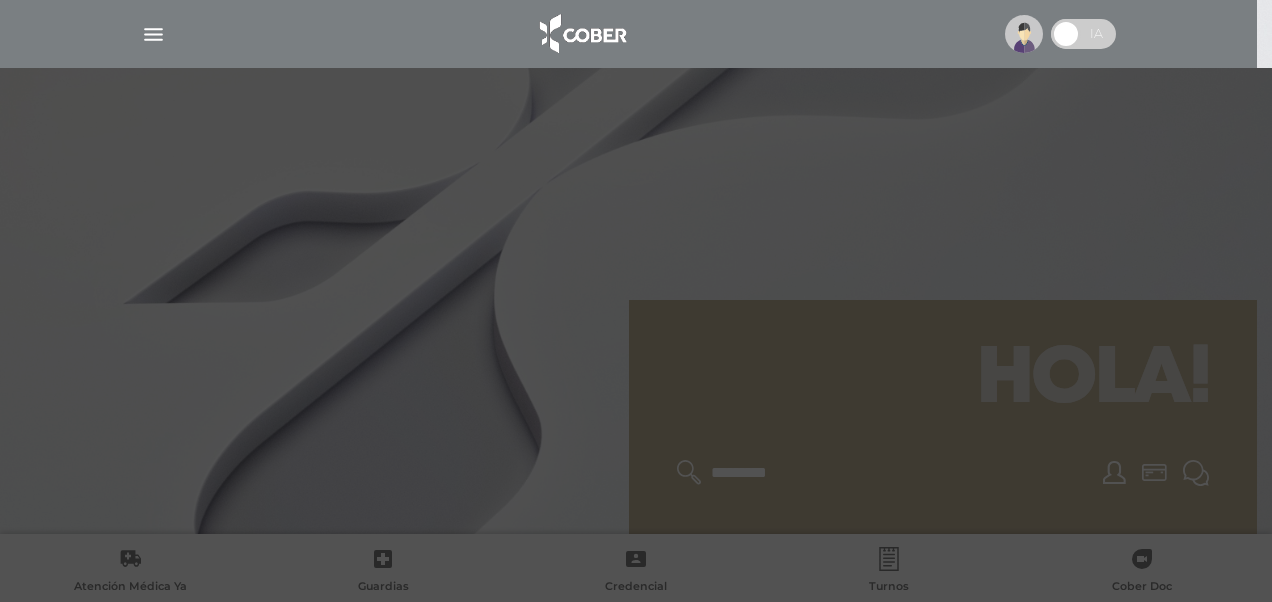 click on "Cober Touch  -  Desktop Mobile
inicio" at bounding box center [636, 301] 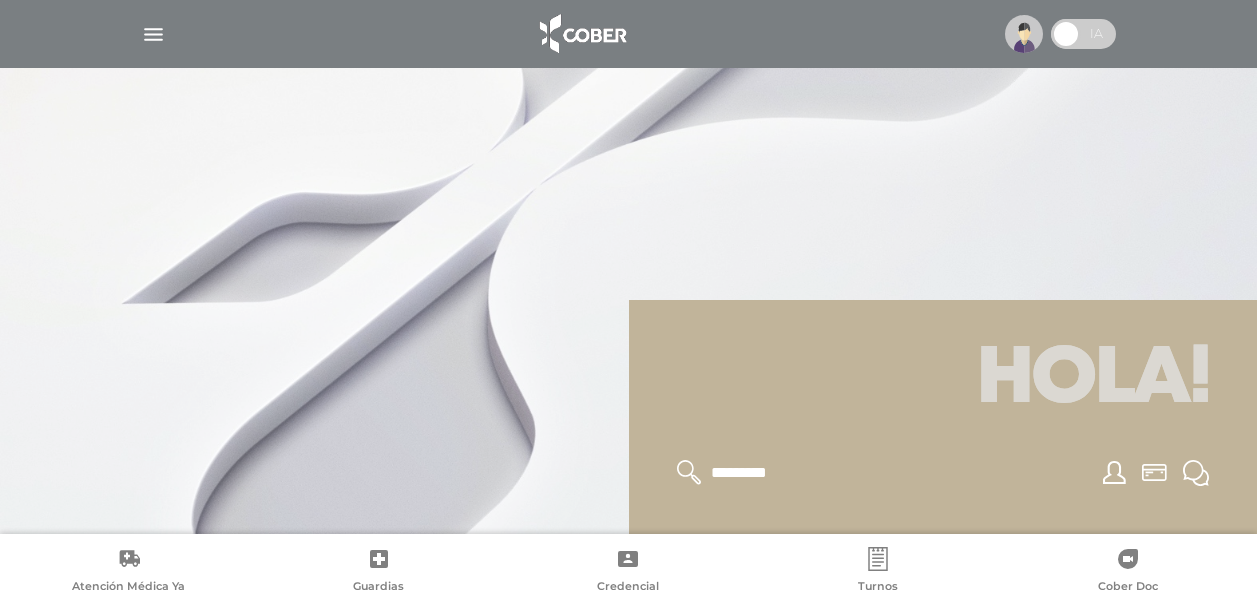 click at bounding box center (1066, 34) 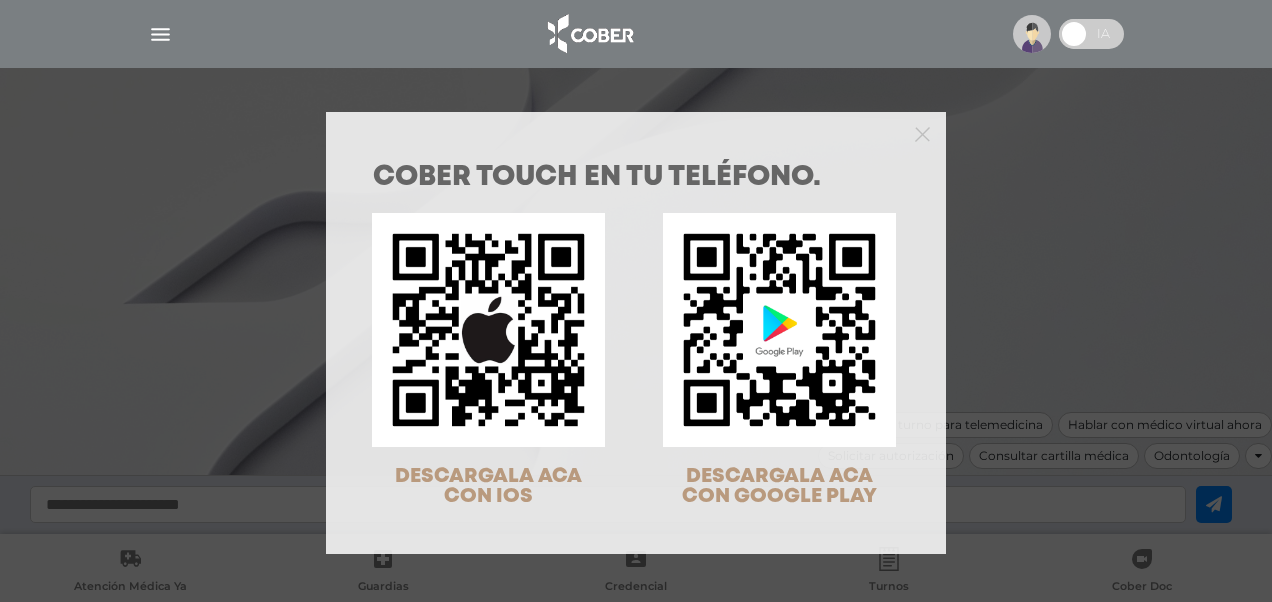 scroll, scrollTop: 0, scrollLeft: 0, axis: both 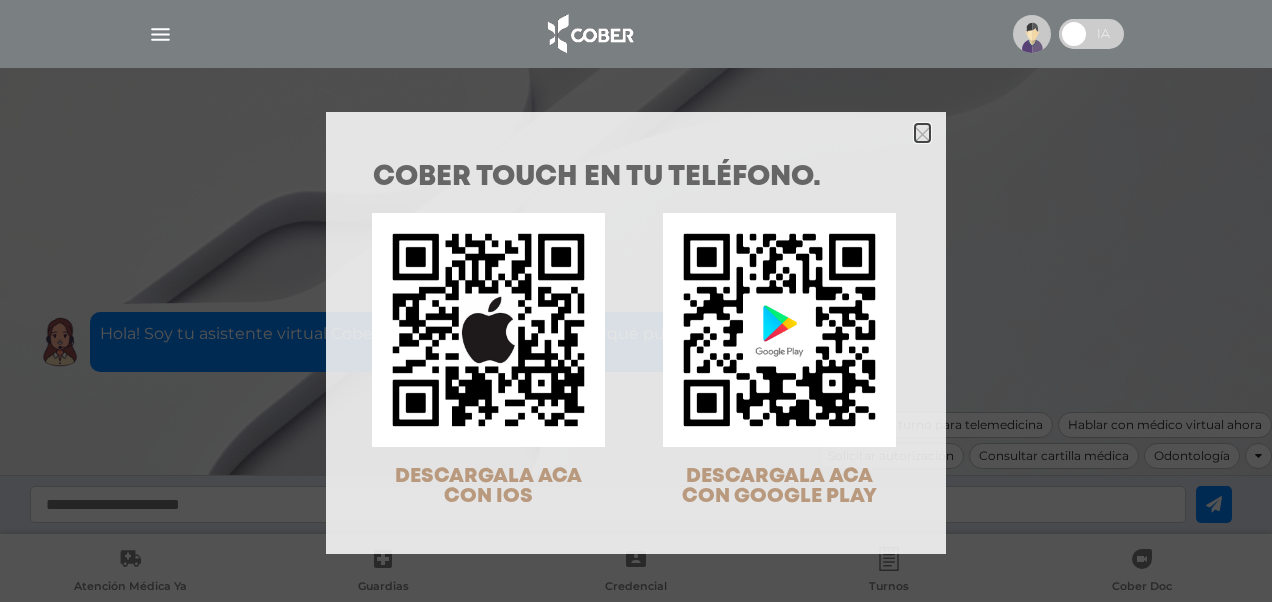 click 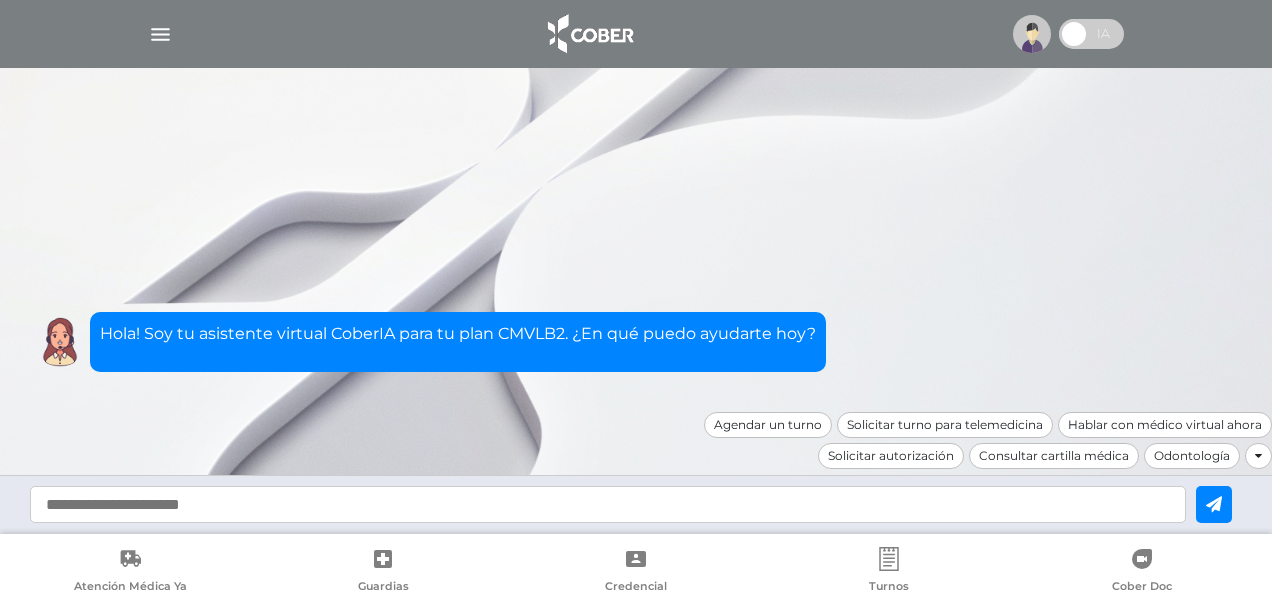click at bounding box center [608, 504] 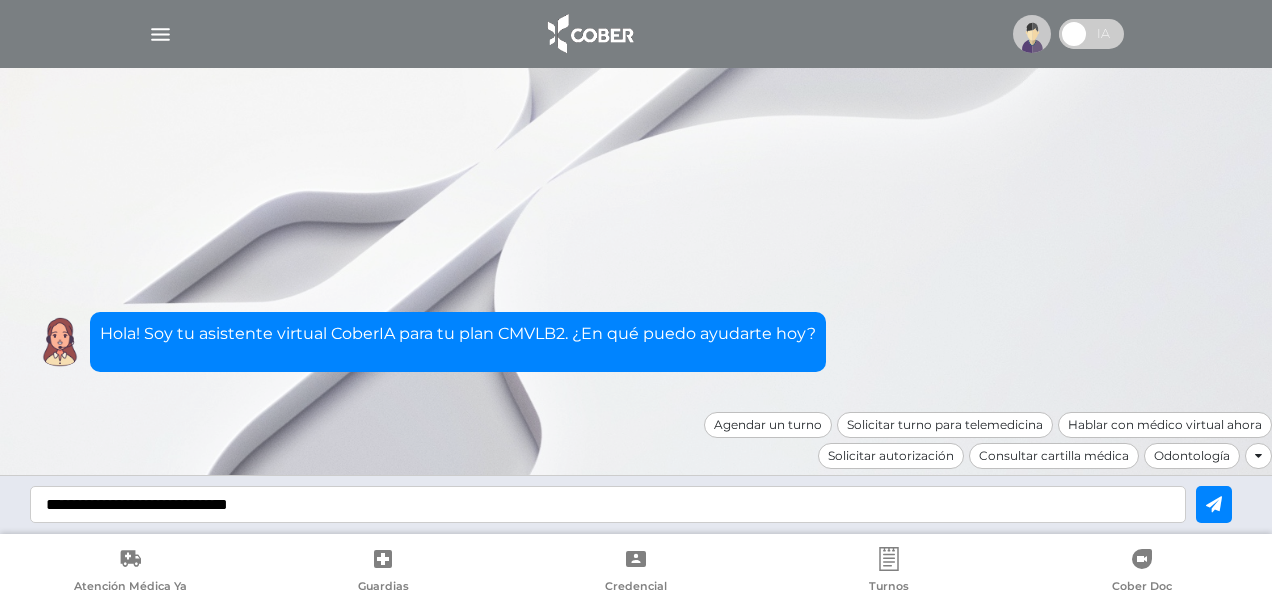 type on "**********" 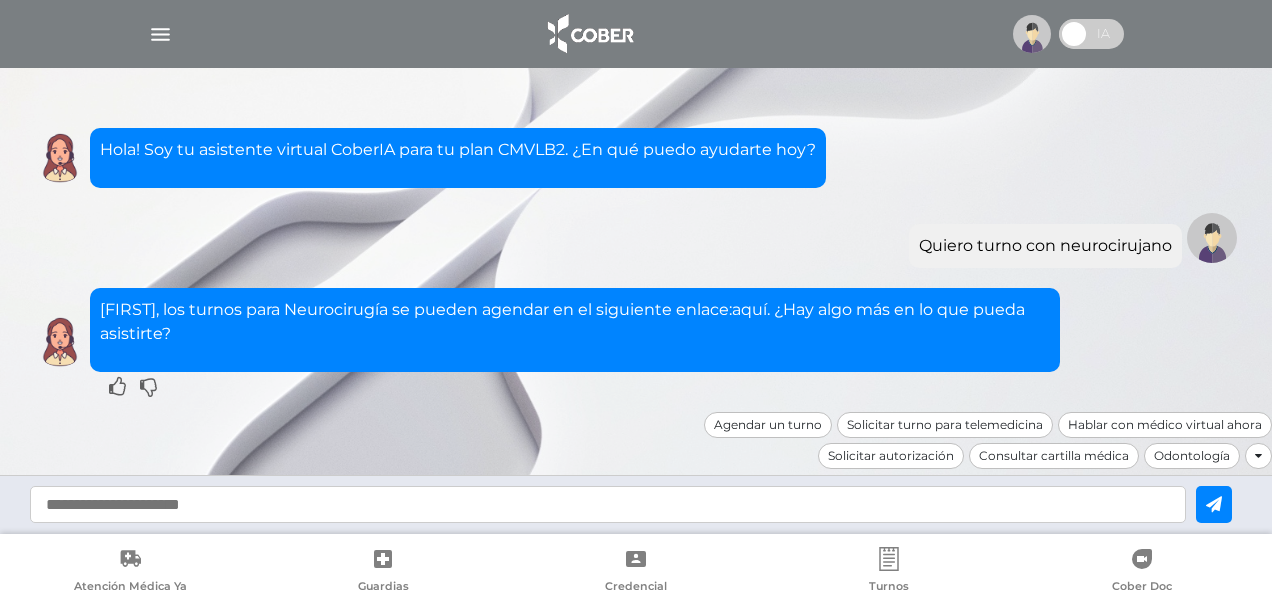 click on "aquí" at bounding box center [749, 309] 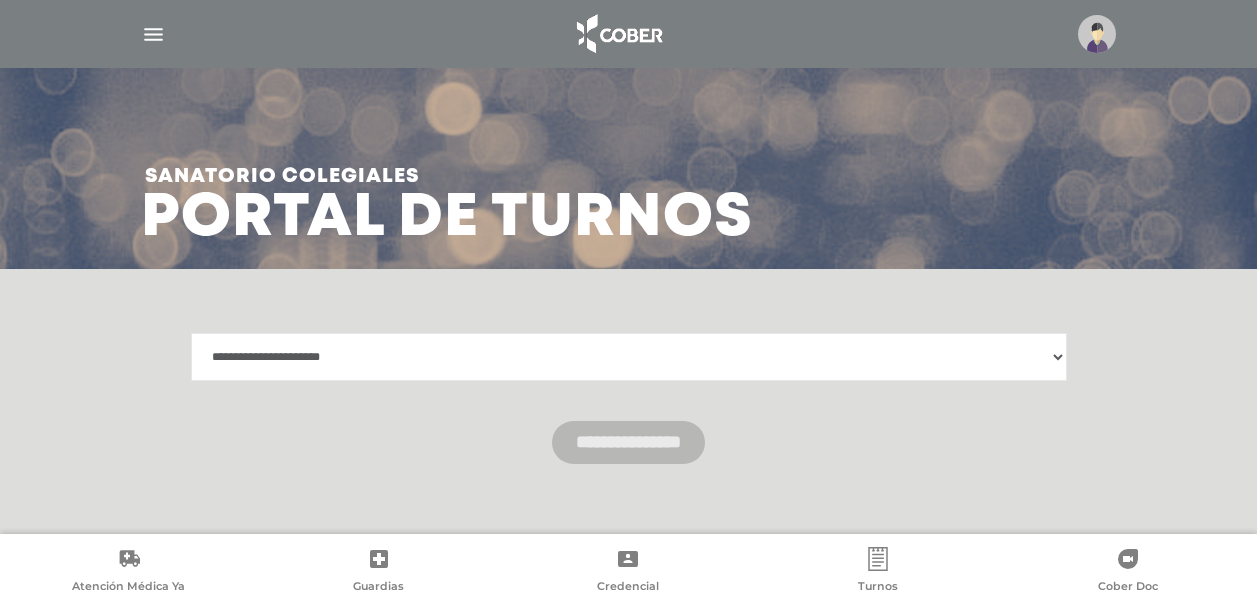 scroll, scrollTop: 57, scrollLeft: 0, axis: vertical 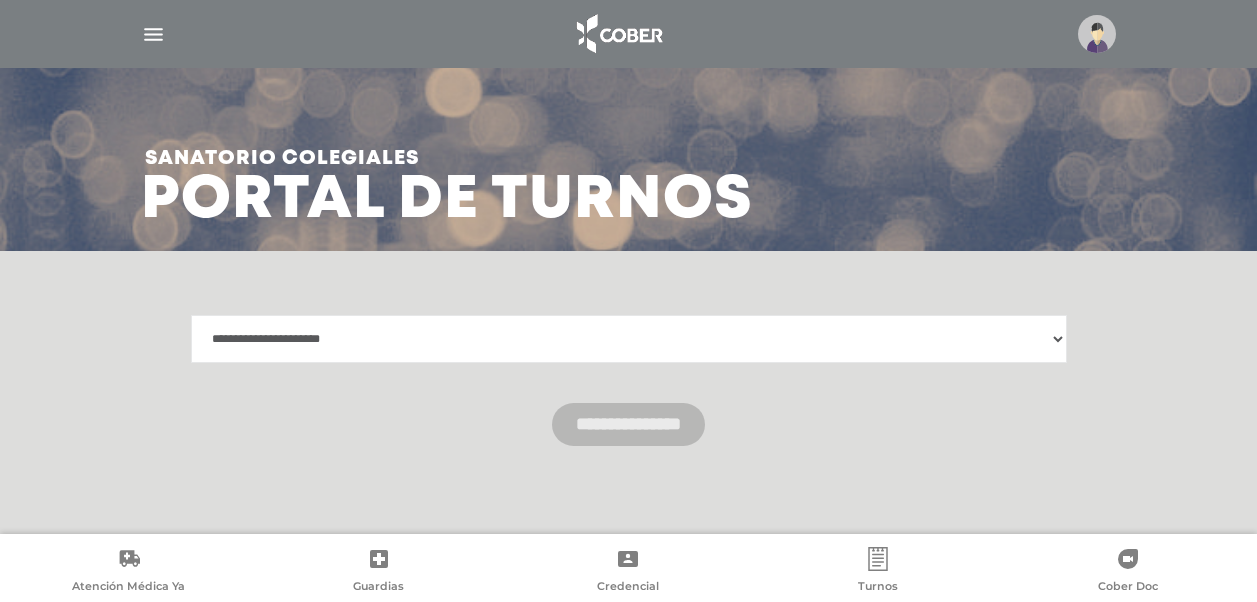 click on "**********" at bounding box center (629, 339) 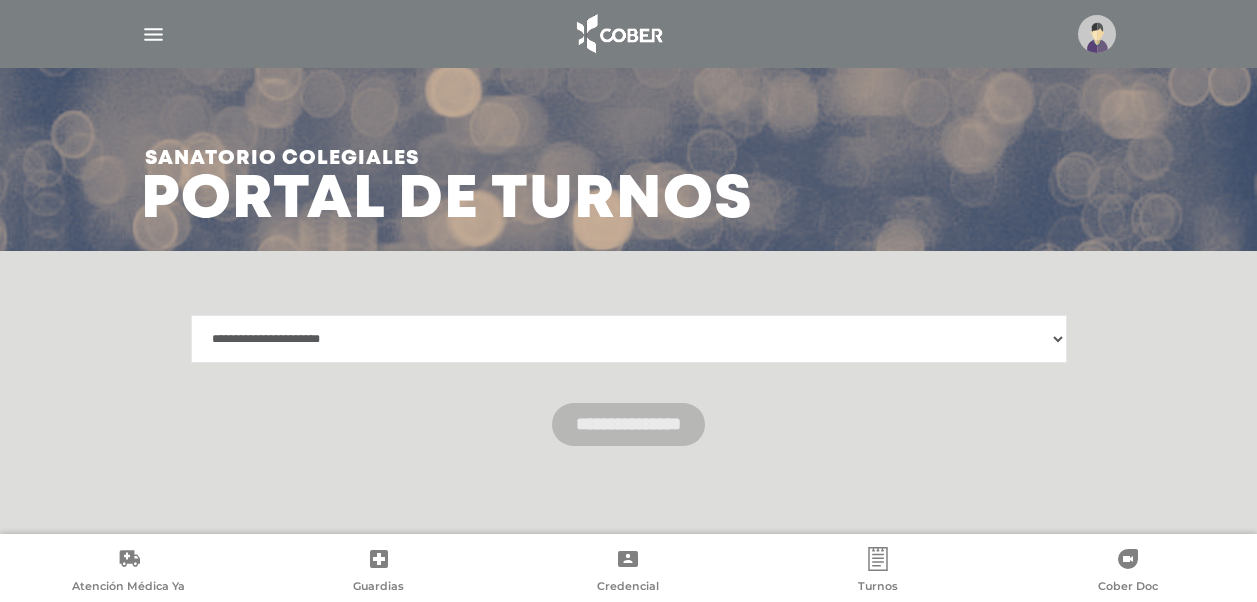 select on "**********" 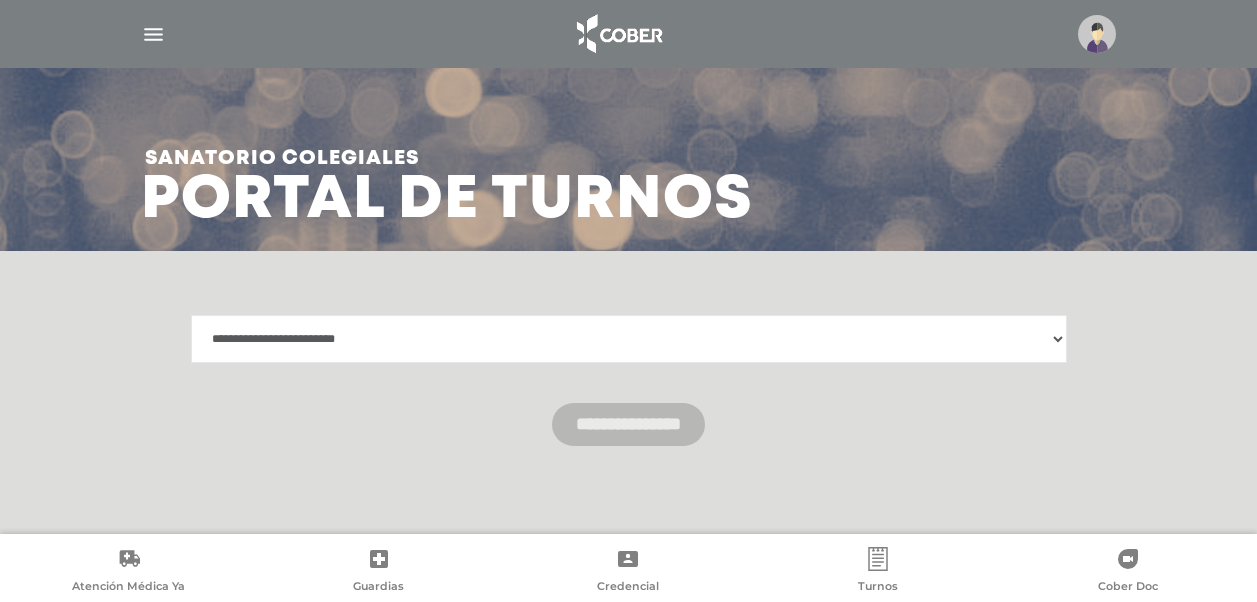 click on "**********" at bounding box center [629, 339] 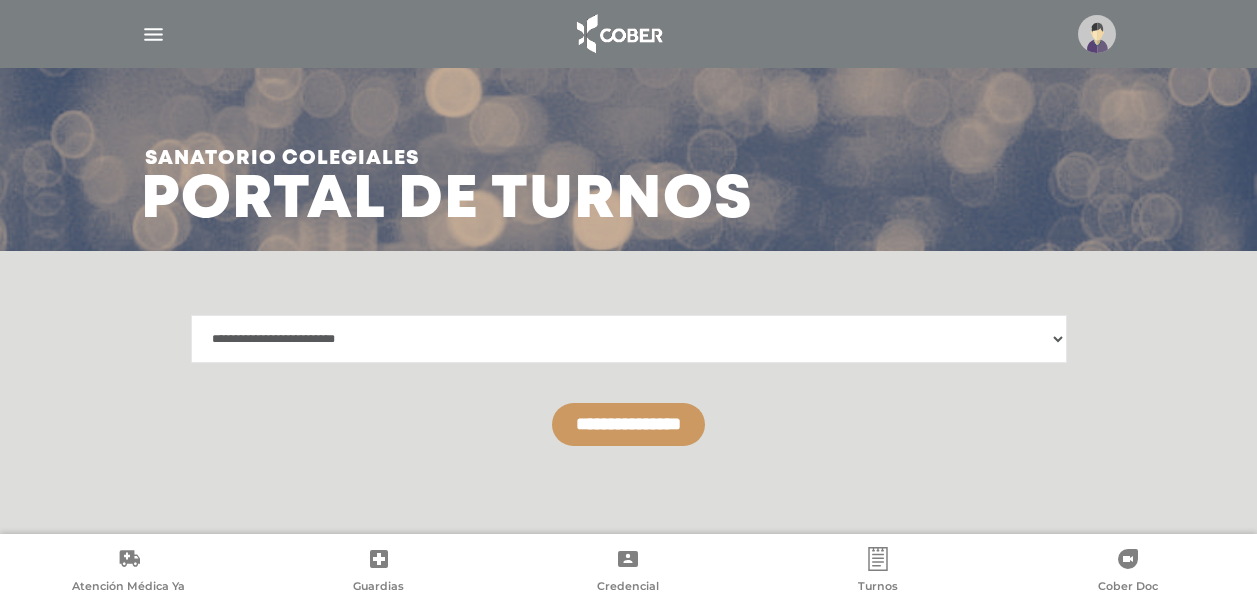 click on "**********" at bounding box center (628, 424) 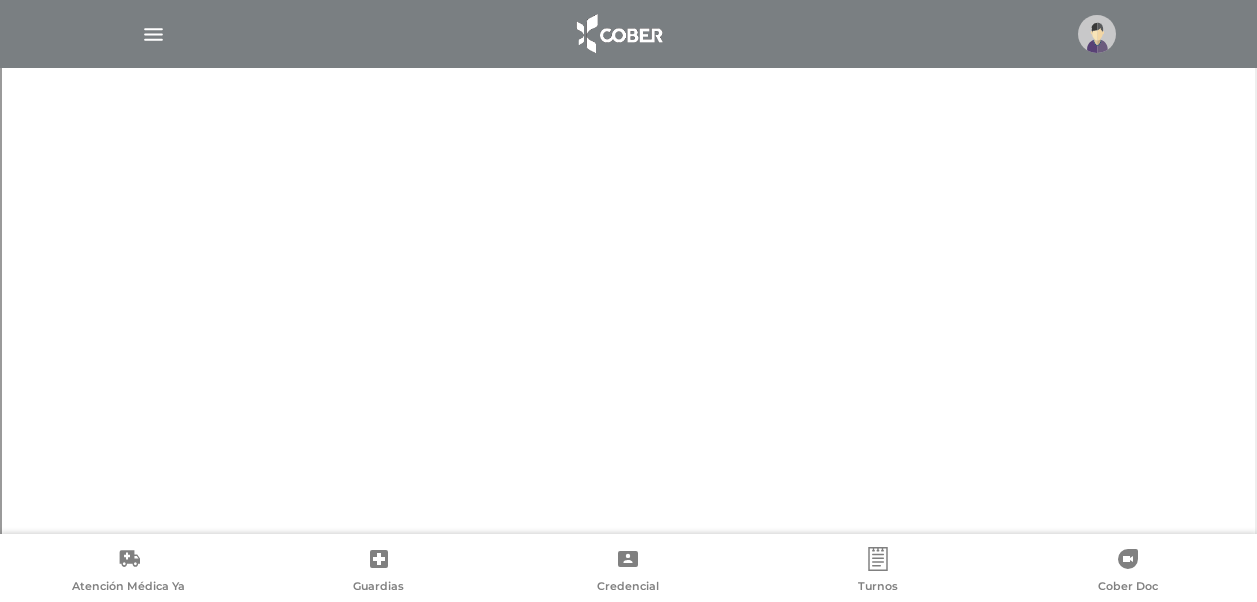 scroll, scrollTop: 641, scrollLeft: 0, axis: vertical 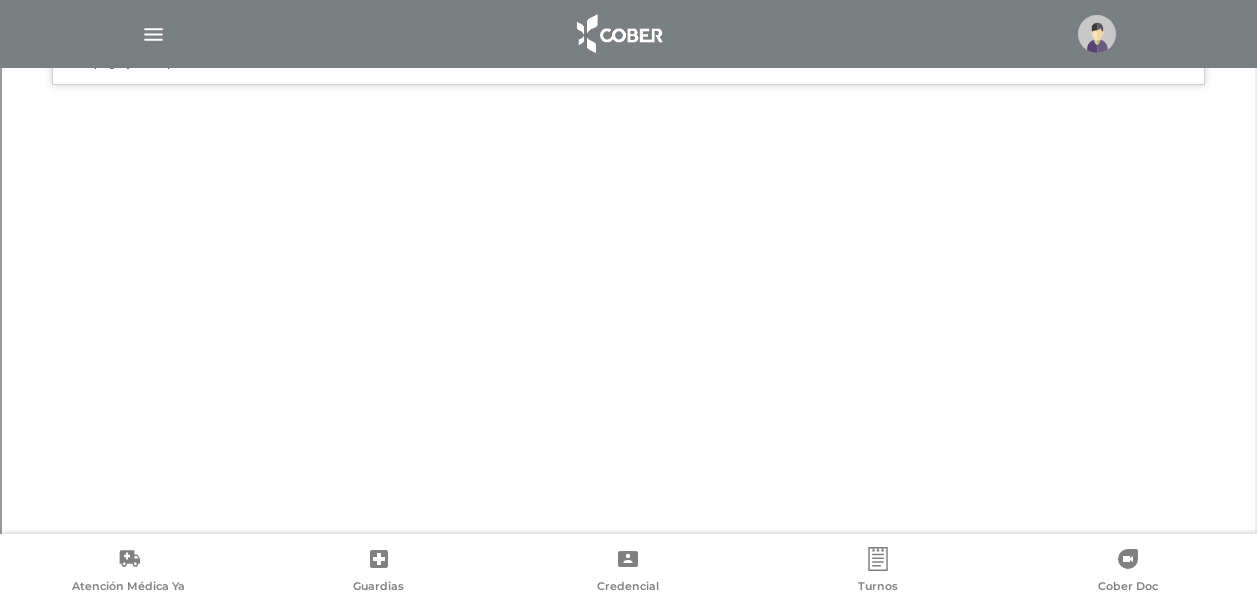 click at bounding box center (153, 34) 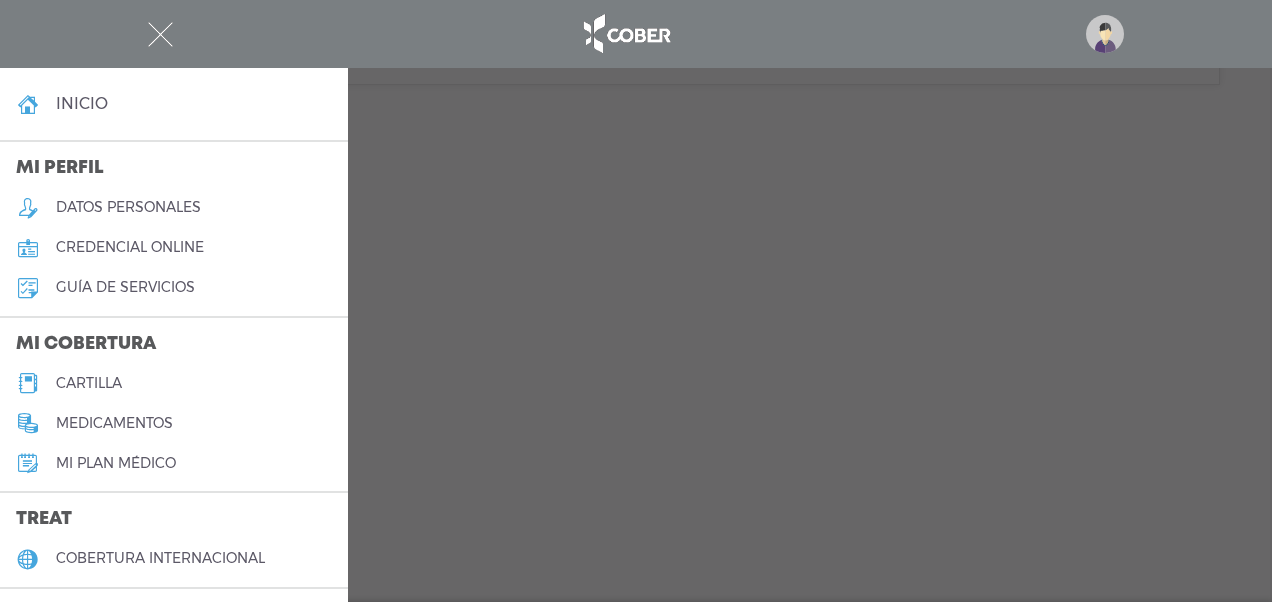 click on "cartilla" at bounding box center [89, 383] 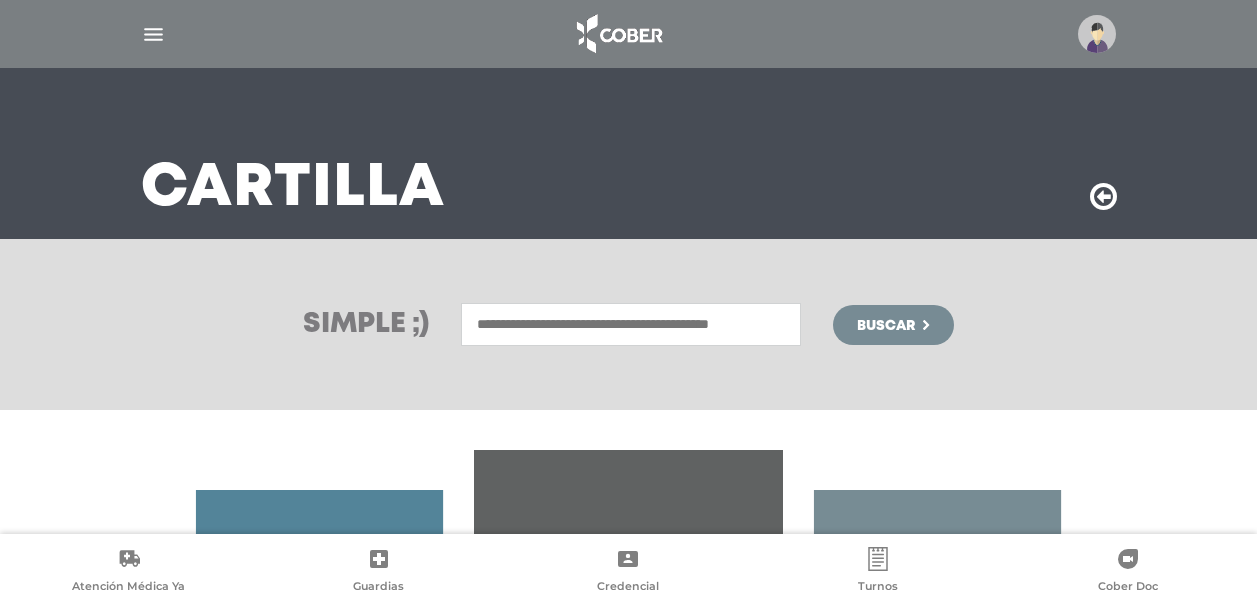 scroll, scrollTop: 0, scrollLeft: 0, axis: both 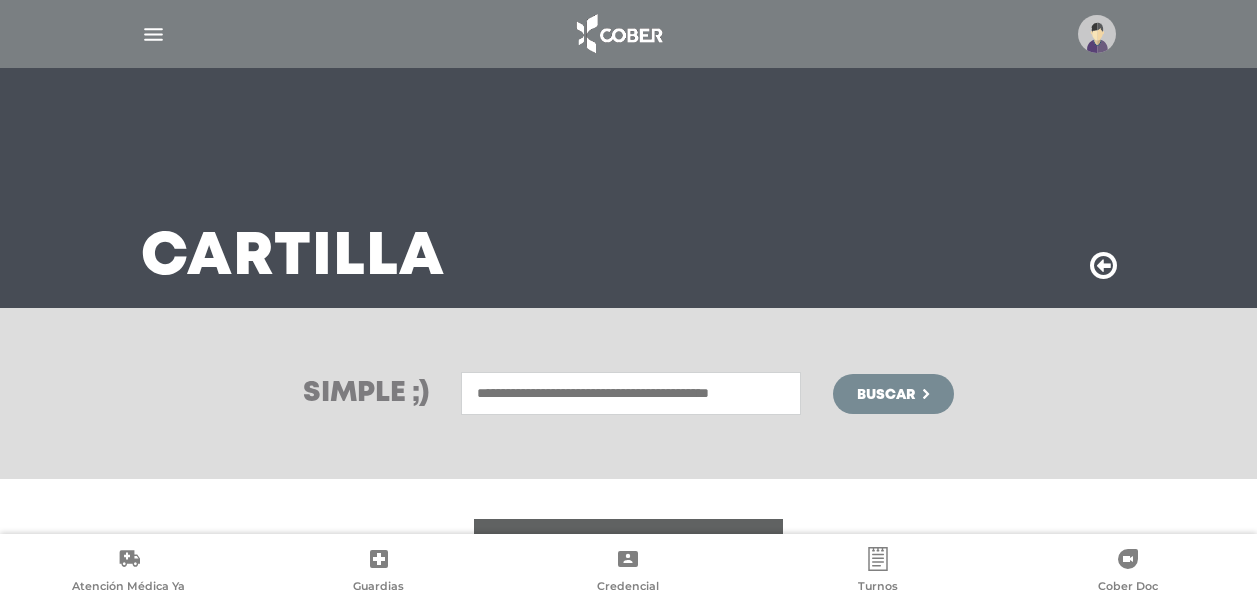 click at bounding box center [631, 393] 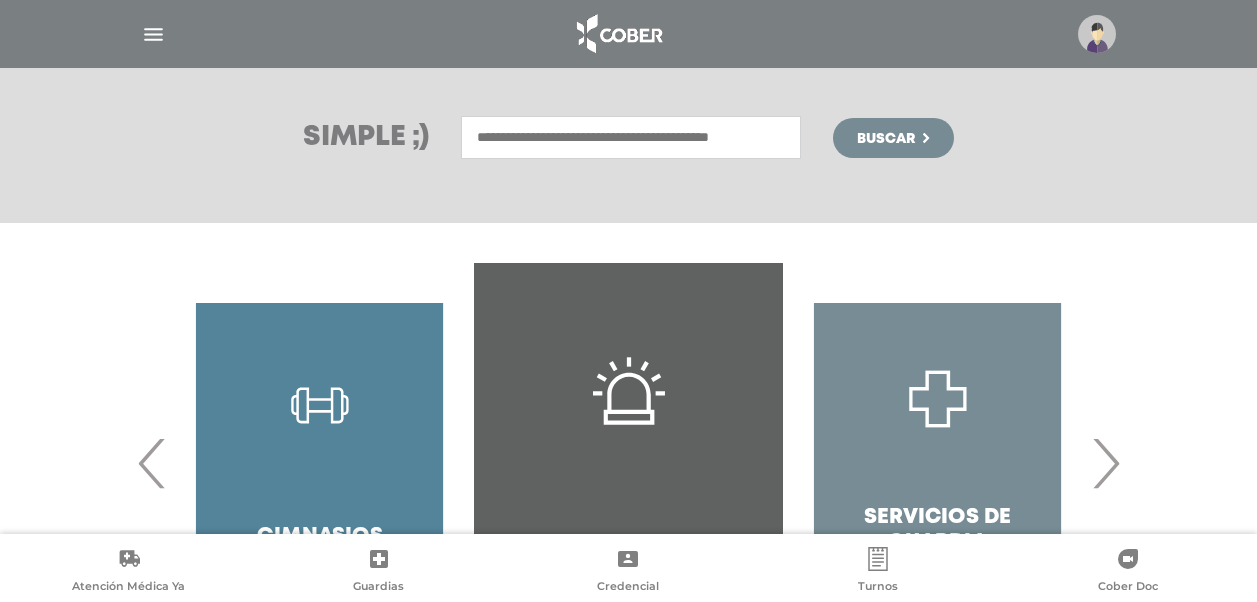 scroll, scrollTop: 253, scrollLeft: 0, axis: vertical 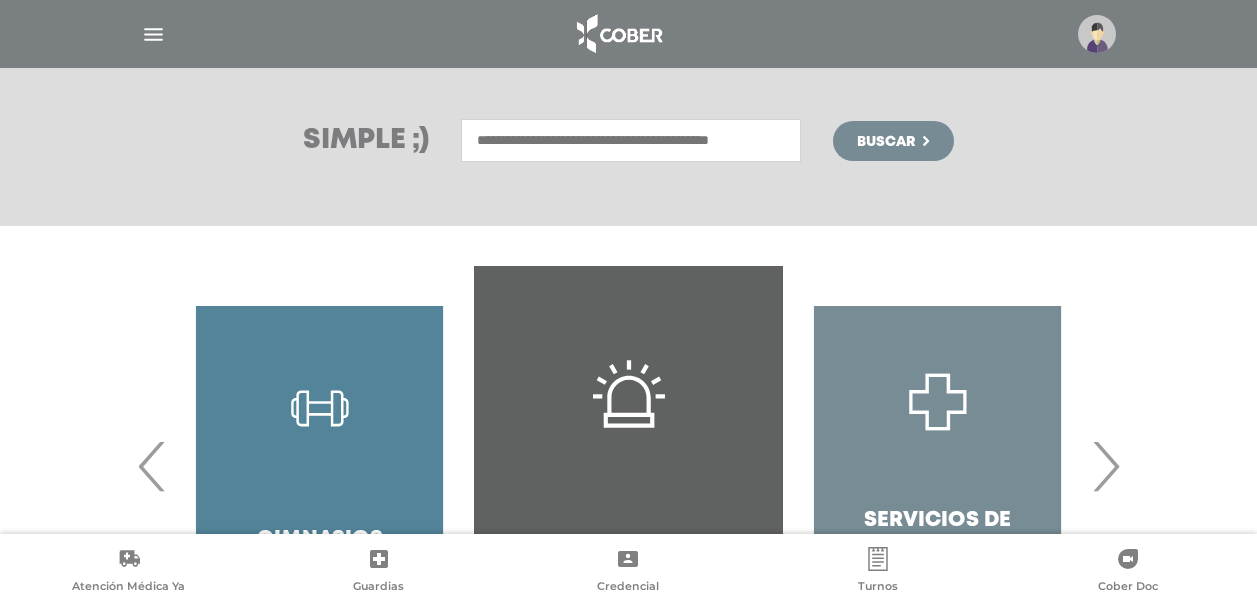 click at bounding box center [631, 140] 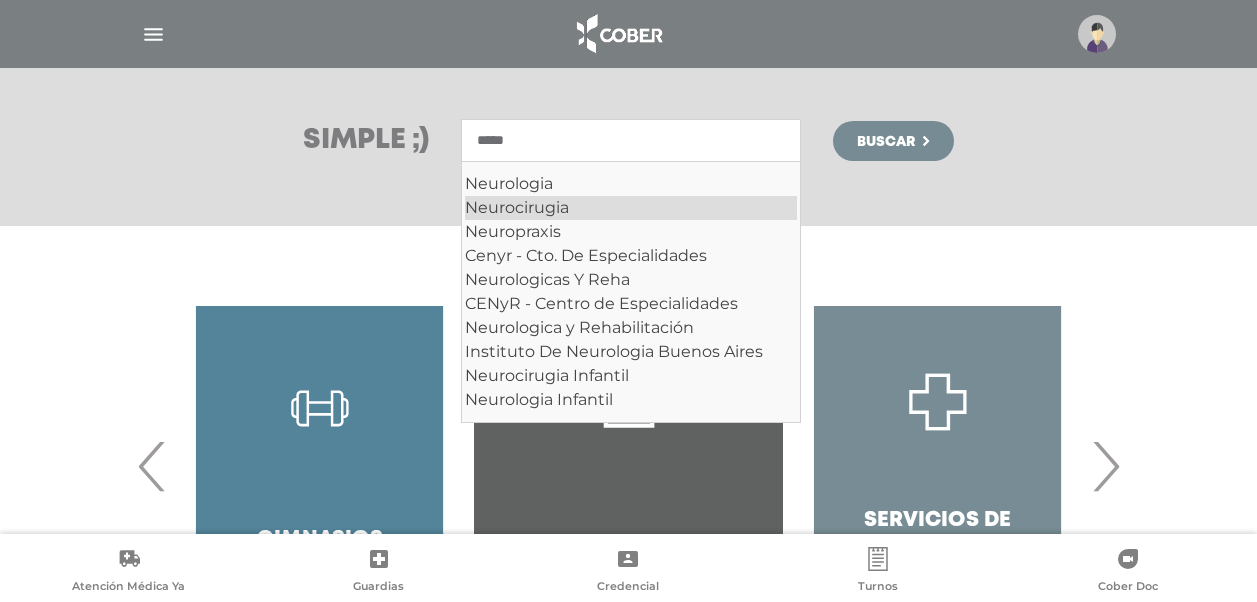 click on "Neurocirugia" at bounding box center (631, 208) 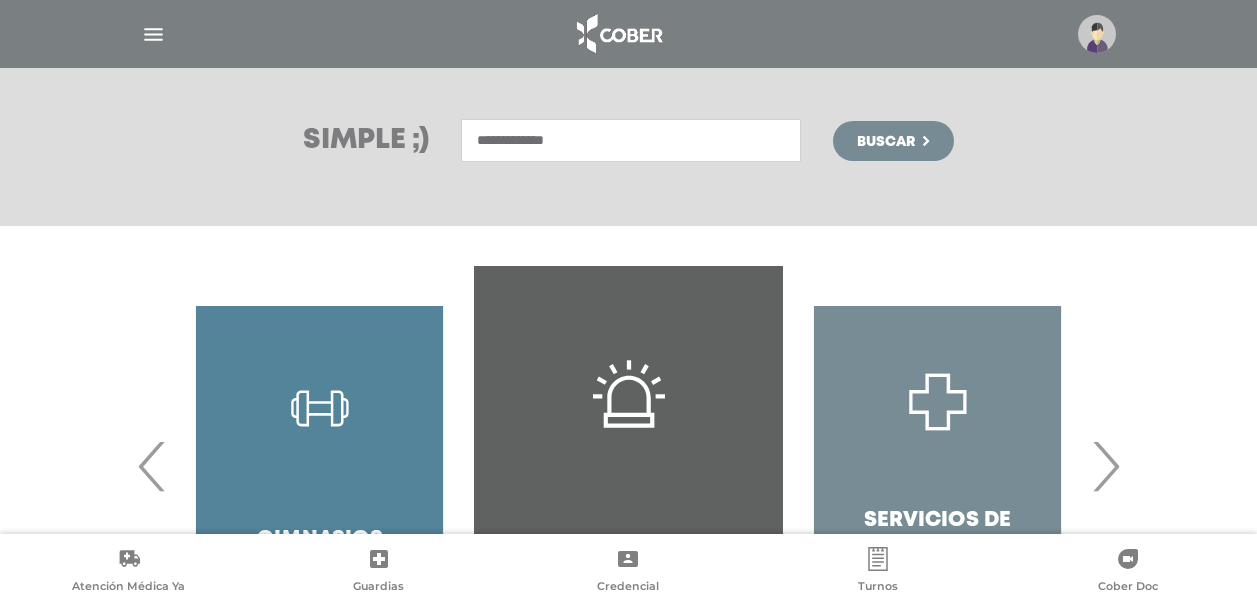 type on "**********" 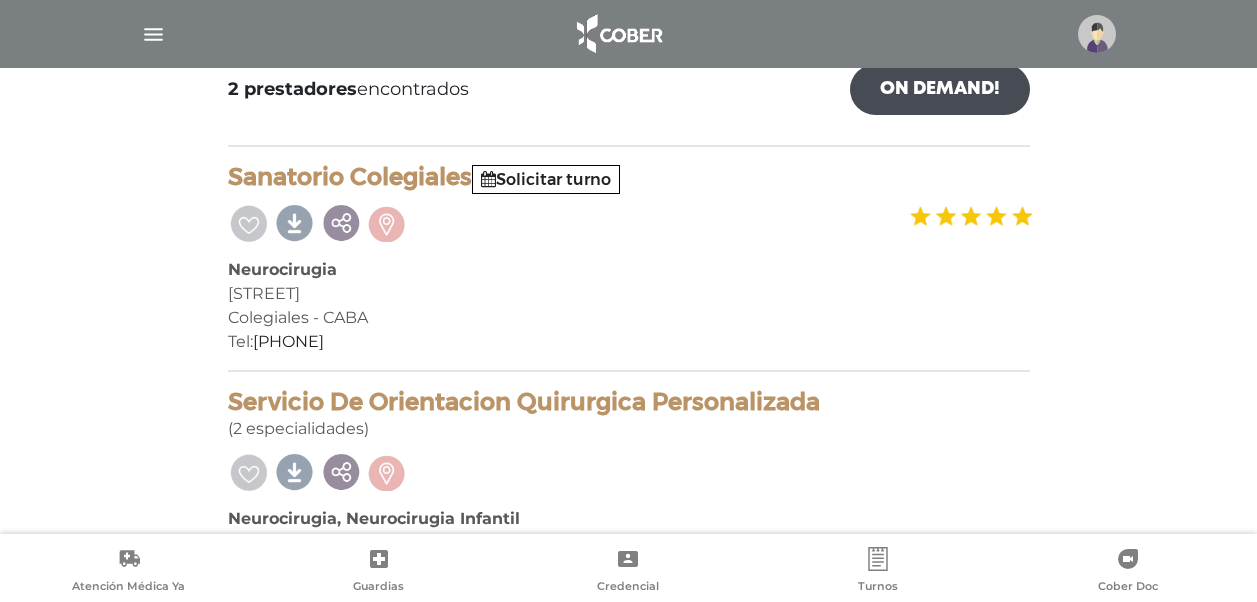 scroll, scrollTop: 300, scrollLeft: 0, axis: vertical 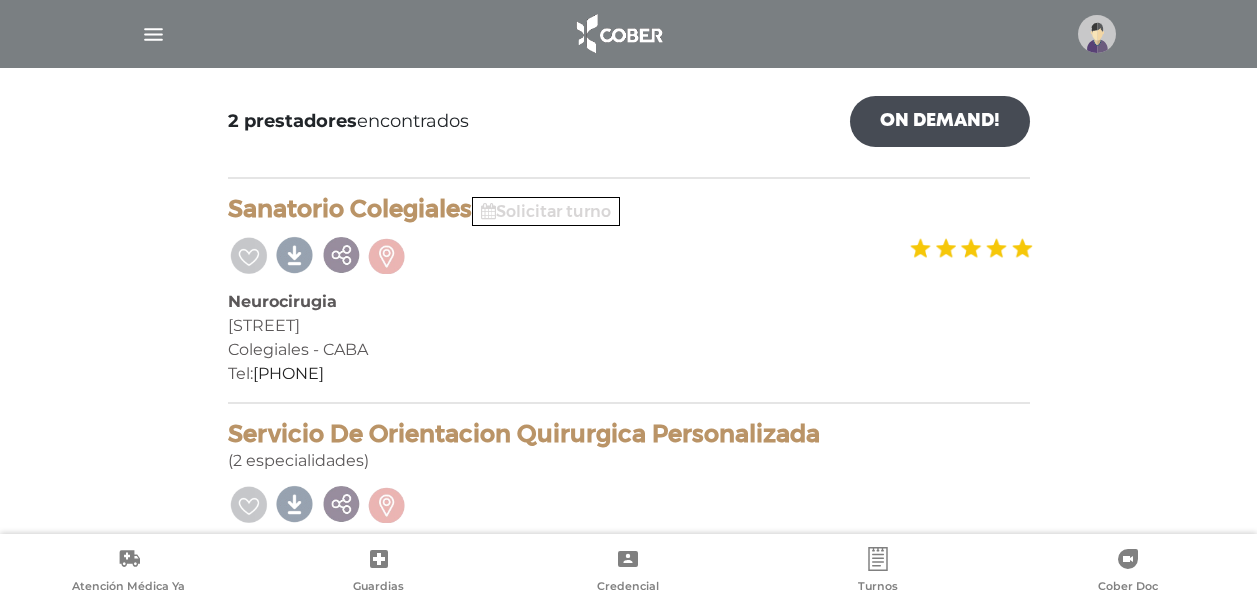 click on "Solicitar turno" at bounding box center [546, 211] 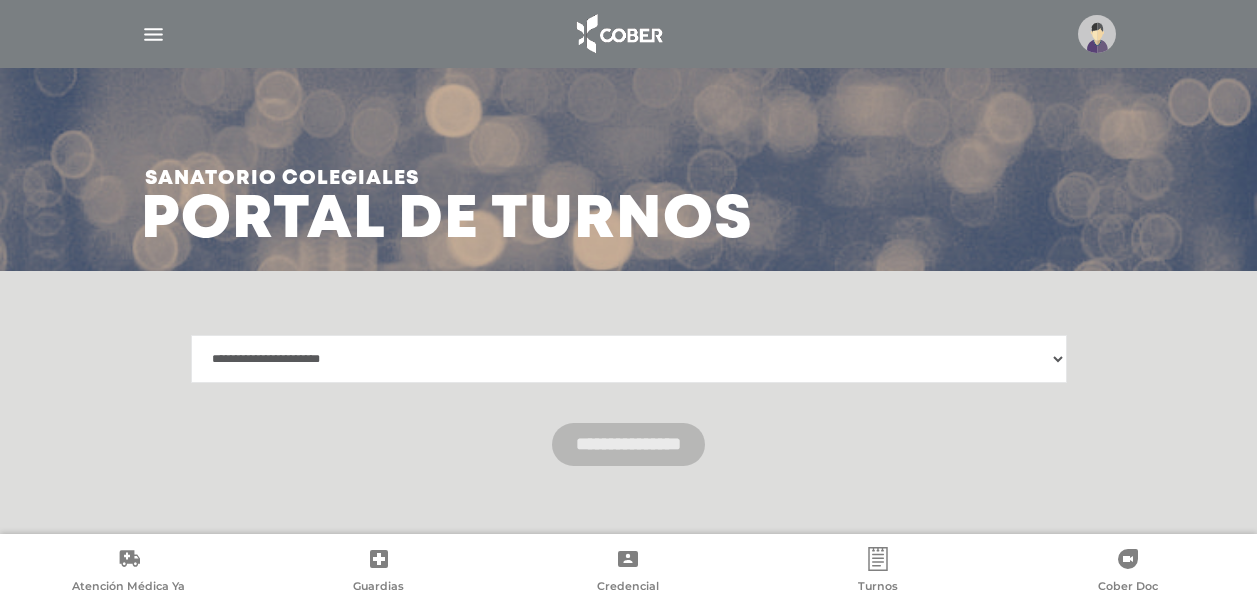 scroll, scrollTop: 57, scrollLeft: 0, axis: vertical 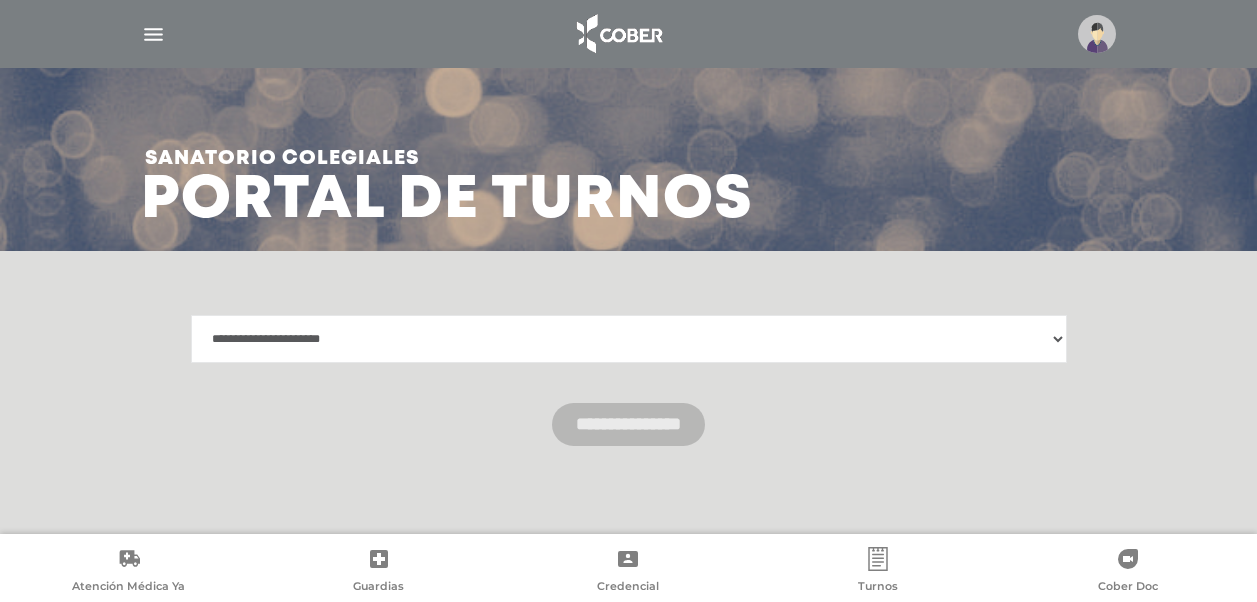 click on "**********" at bounding box center [629, 339] 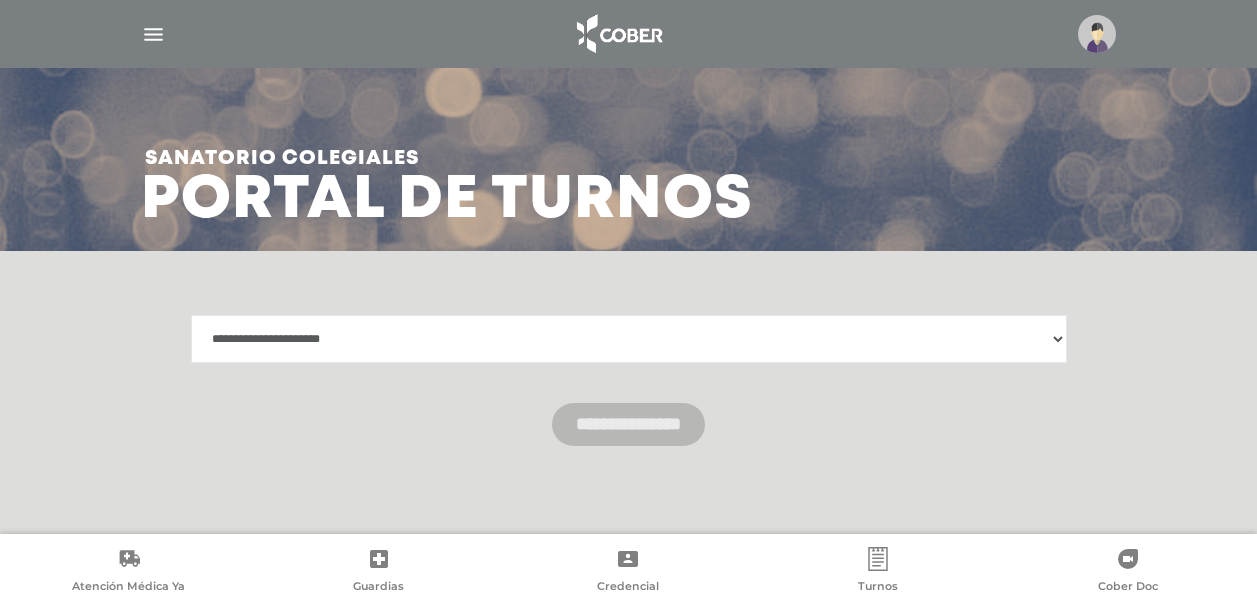 select on "**********" 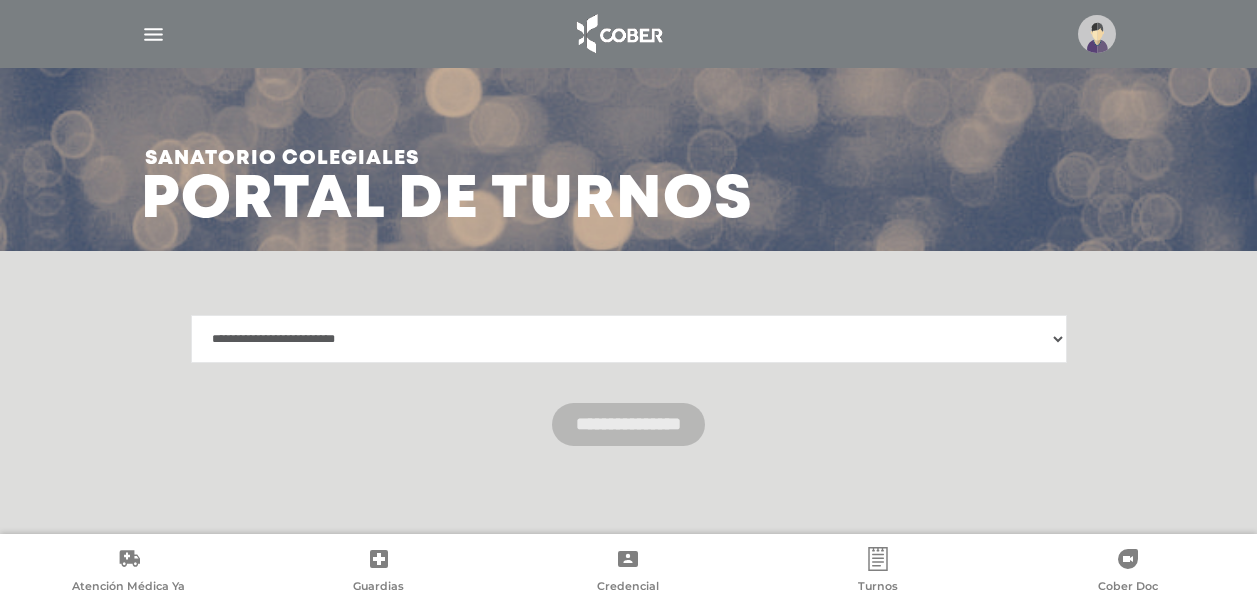 click on "**********" at bounding box center (629, 339) 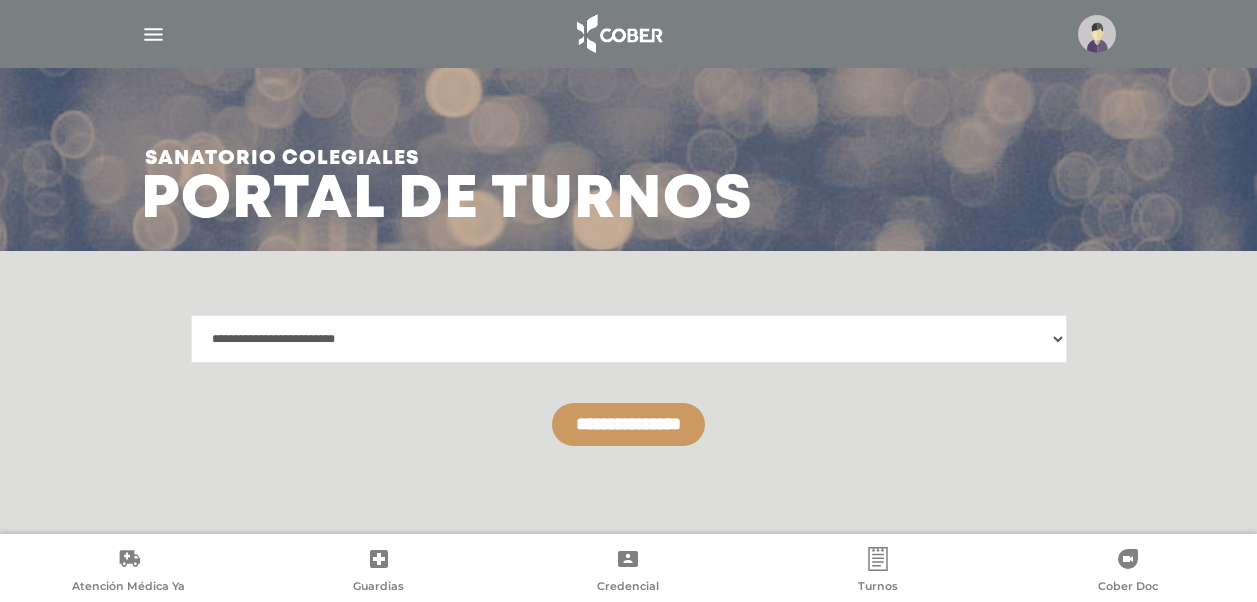 click on "**********" at bounding box center [628, 424] 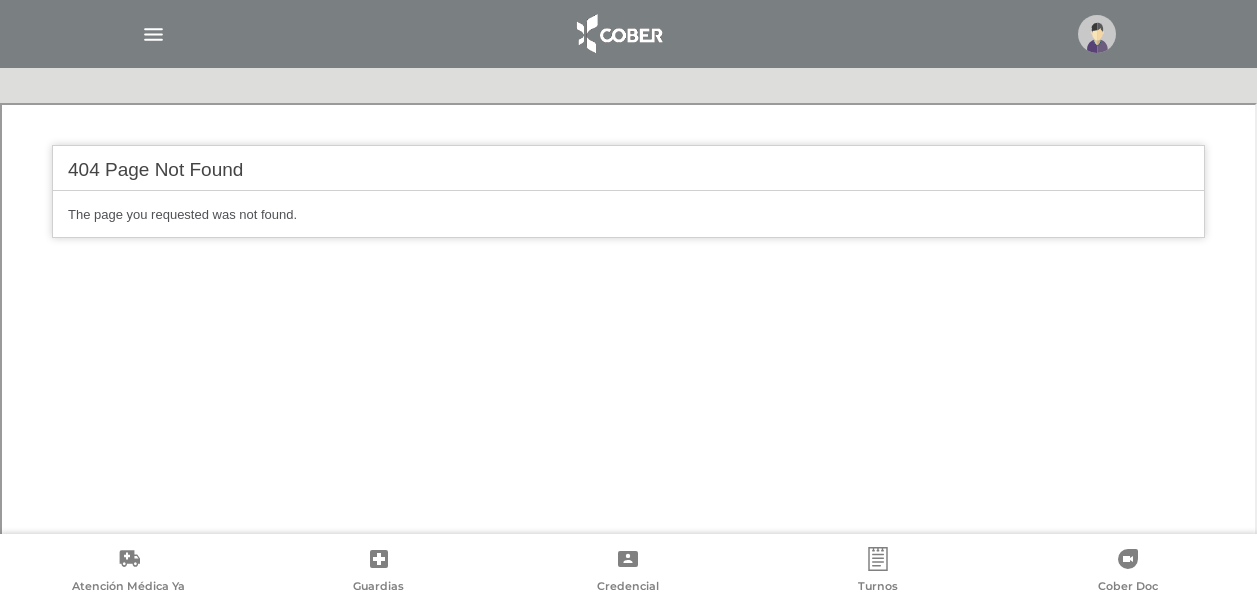 scroll, scrollTop: 485, scrollLeft: 0, axis: vertical 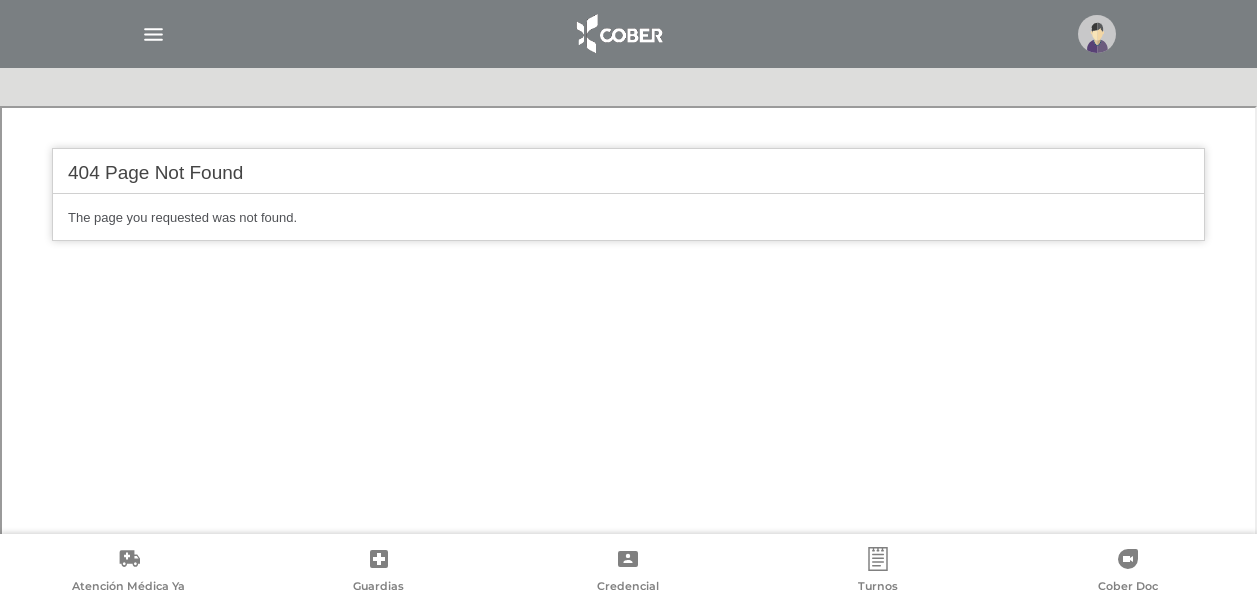 click at bounding box center (153, 34) 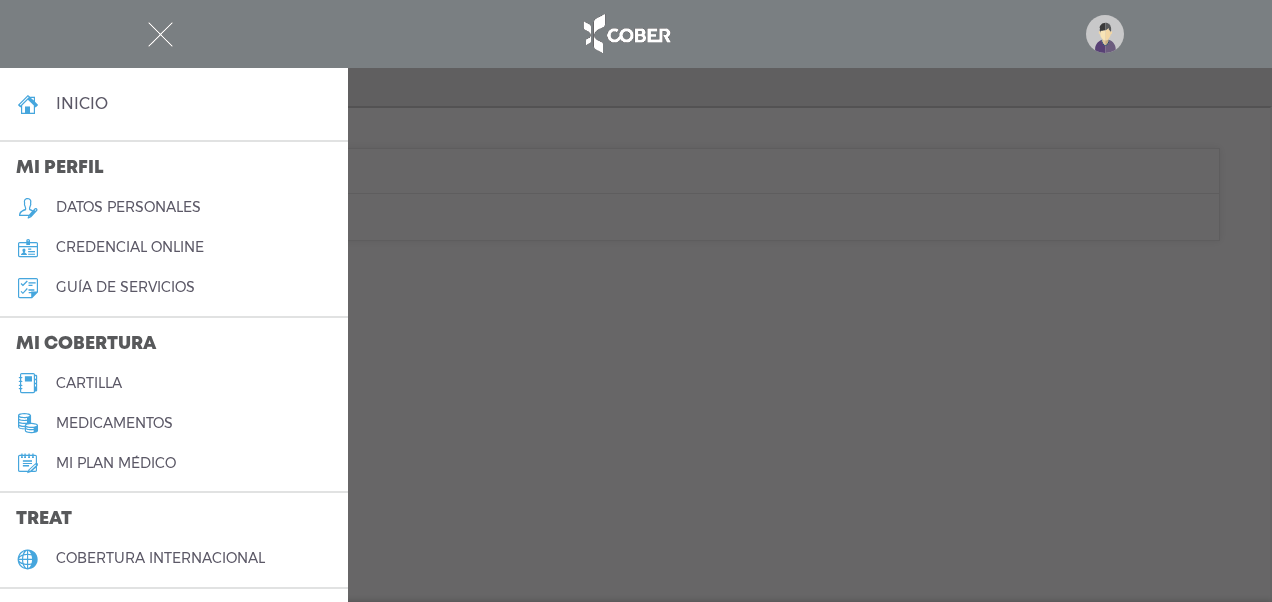 click on "cartilla" at bounding box center (89, 383) 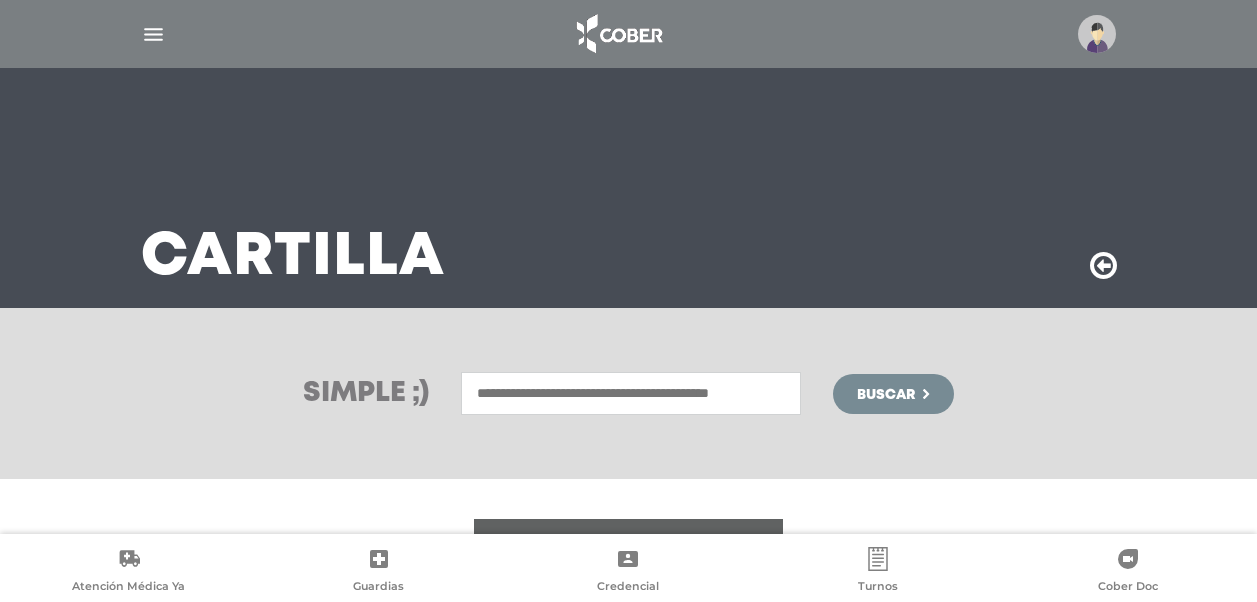 scroll, scrollTop: 0, scrollLeft: 0, axis: both 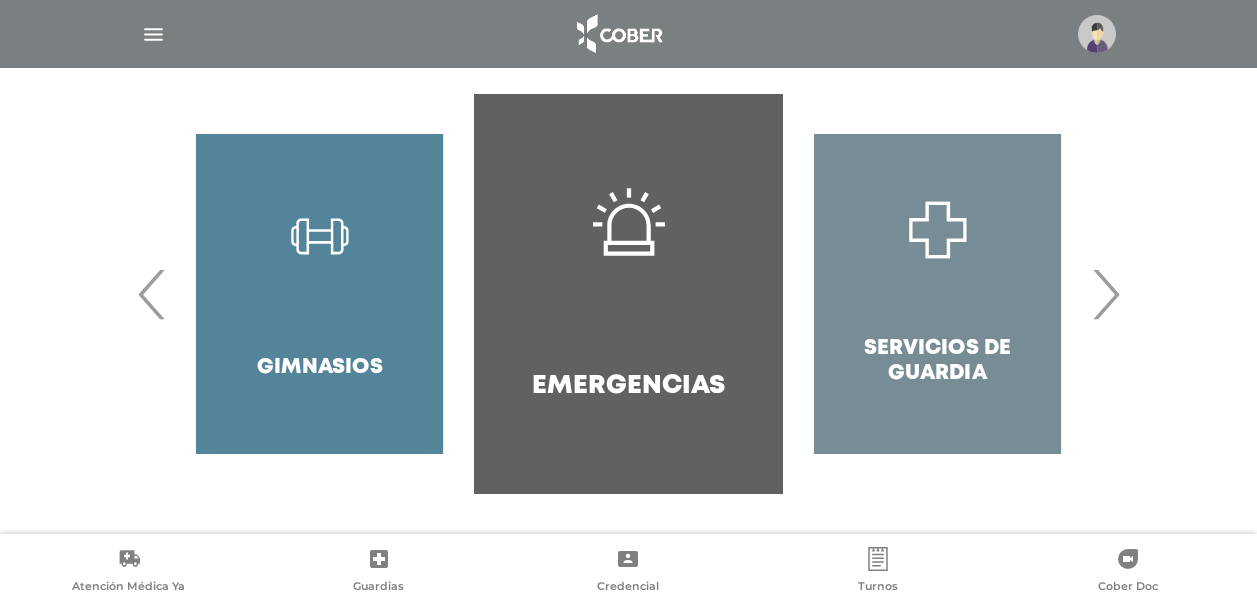 click on "‹" at bounding box center (152, 294) 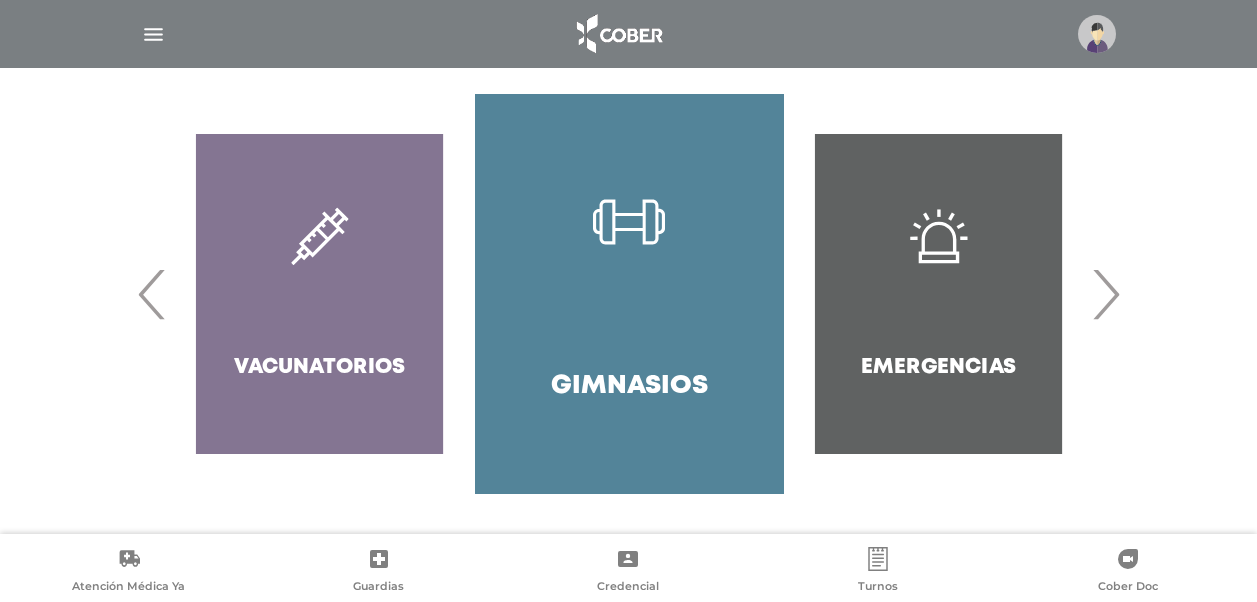 click on "‹" at bounding box center [152, 294] 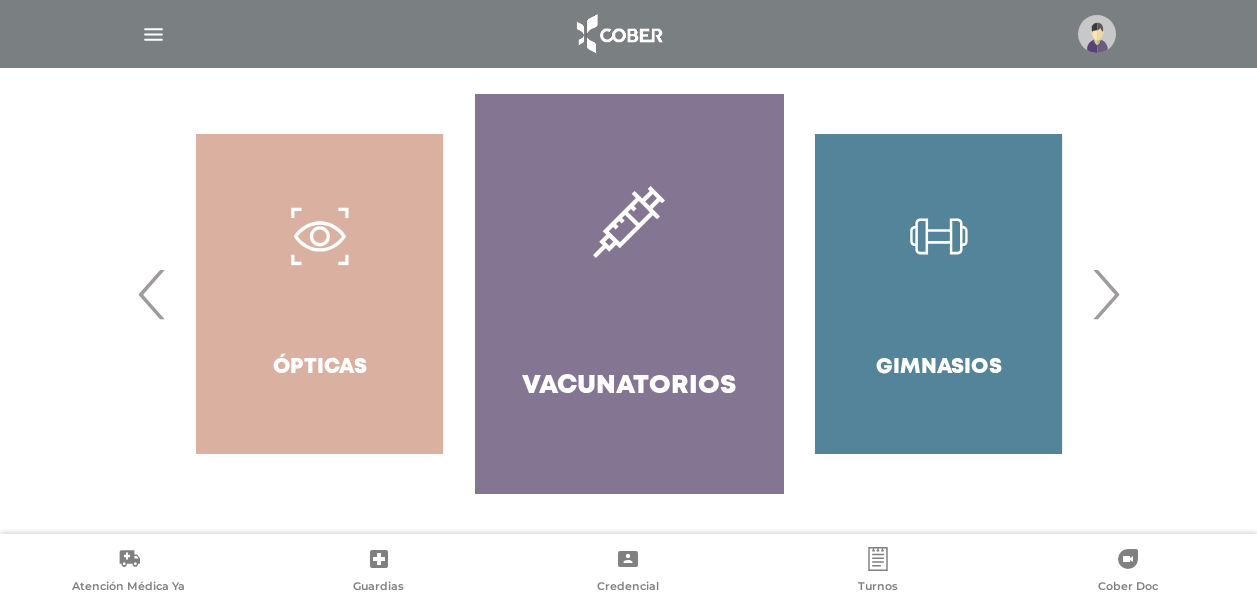 click on "‹" at bounding box center [152, 294] 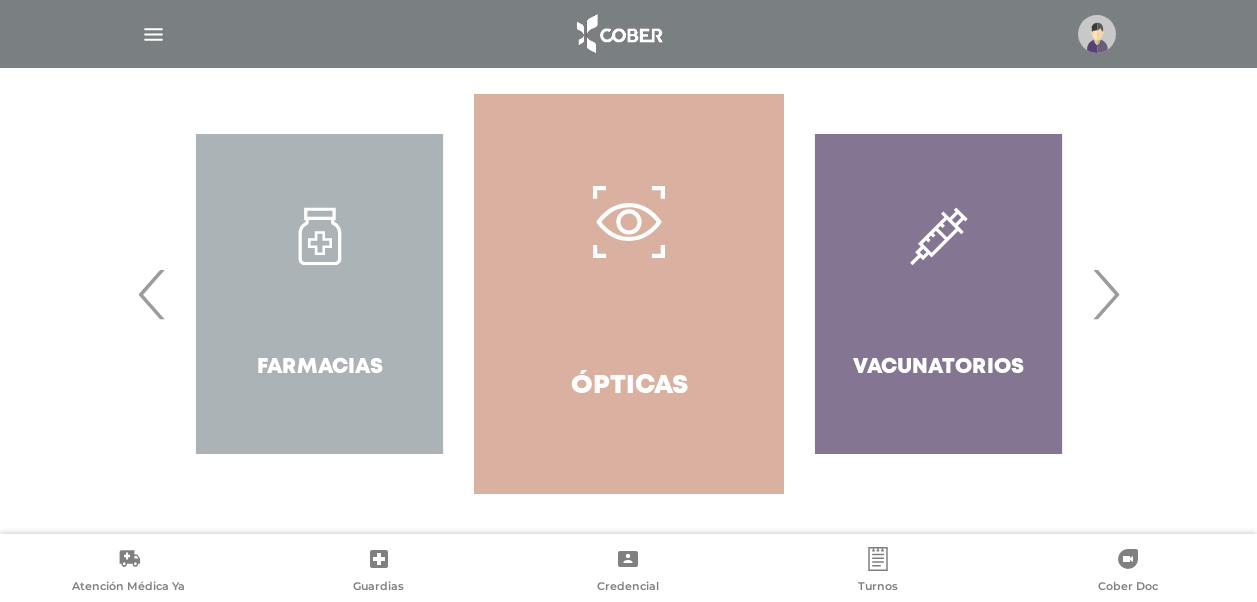 click on "‹" at bounding box center [152, 294] 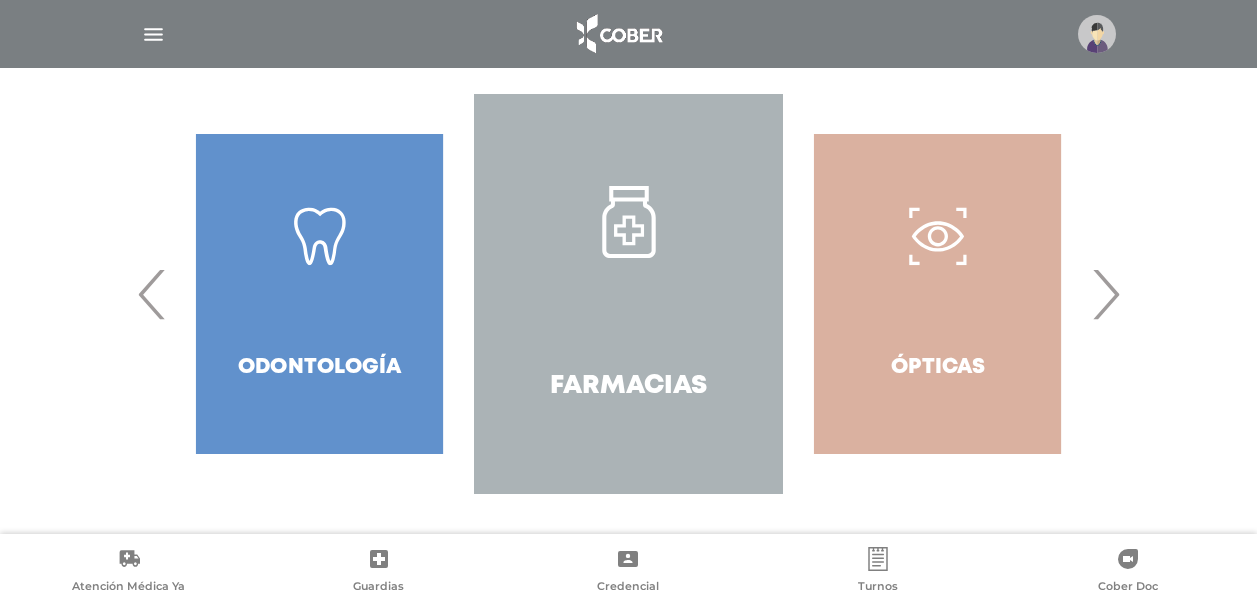 click on "‹" at bounding box center (152, 294) 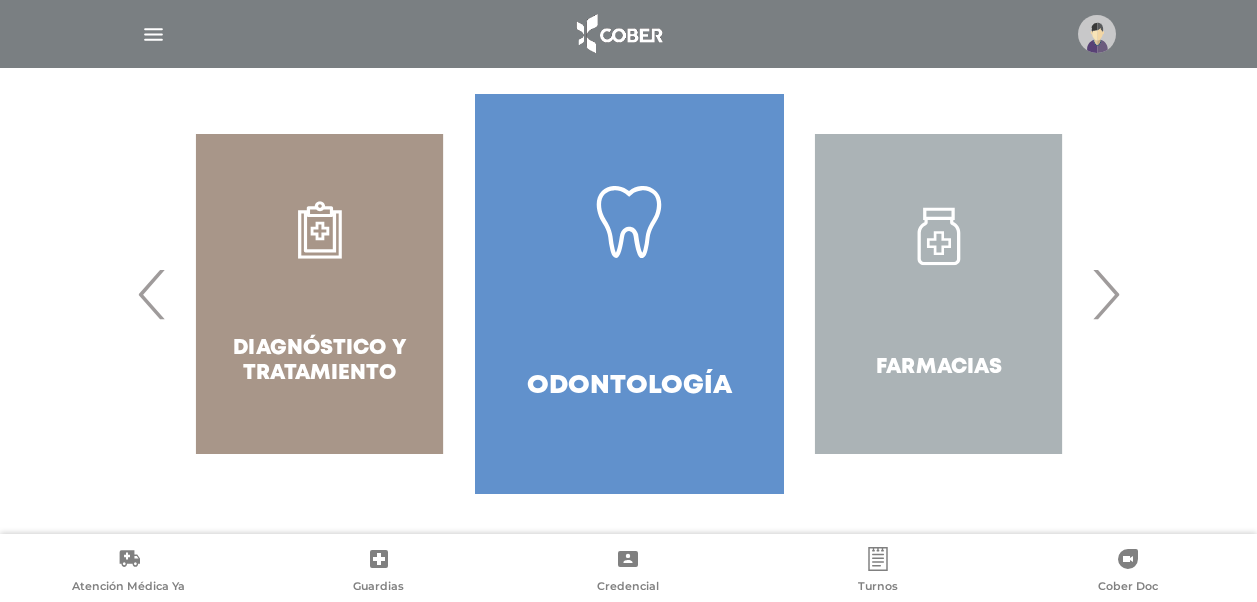 click on "‹" at bounding box center (152, 294) 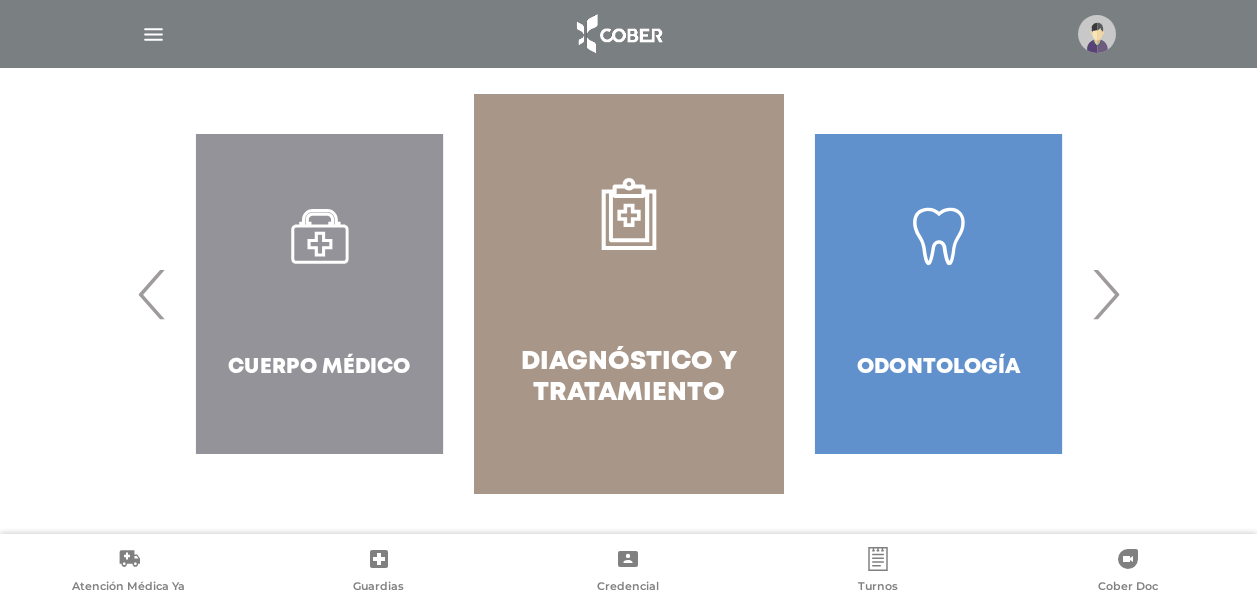 click on "‹" at bounding box center [152, 294] 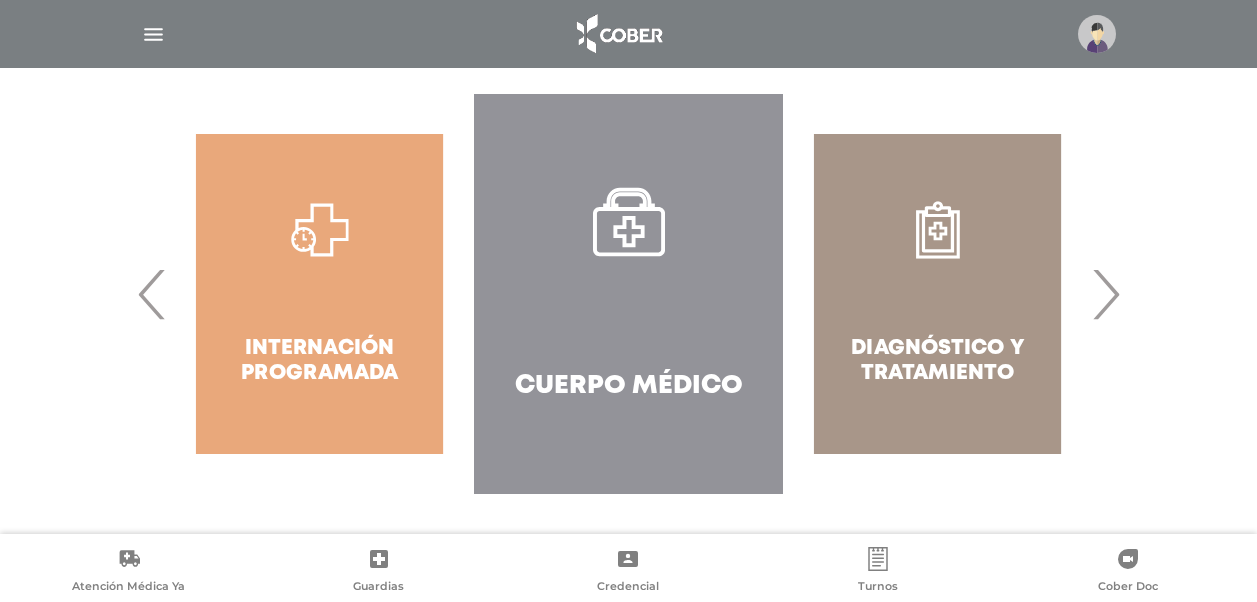 click on "‹" at bounding box center [152, 294] 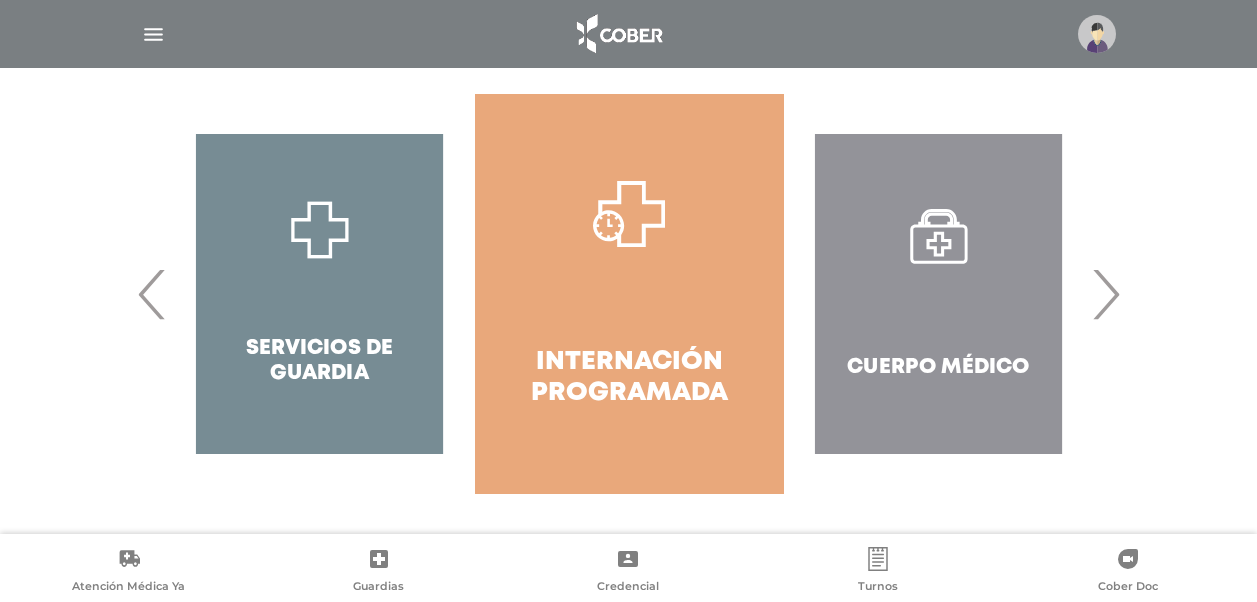 click on "Cuerpo Médico" at bounding box center [938, 294] 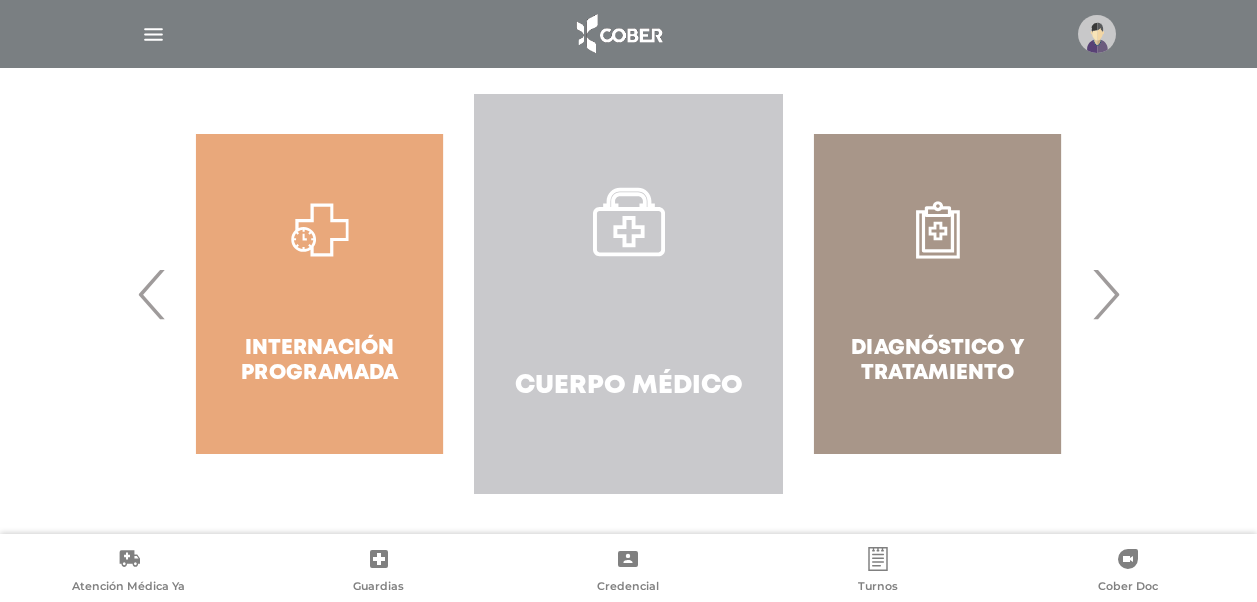 click on "Cuerpo Médico" at bounding box center [628, 294] 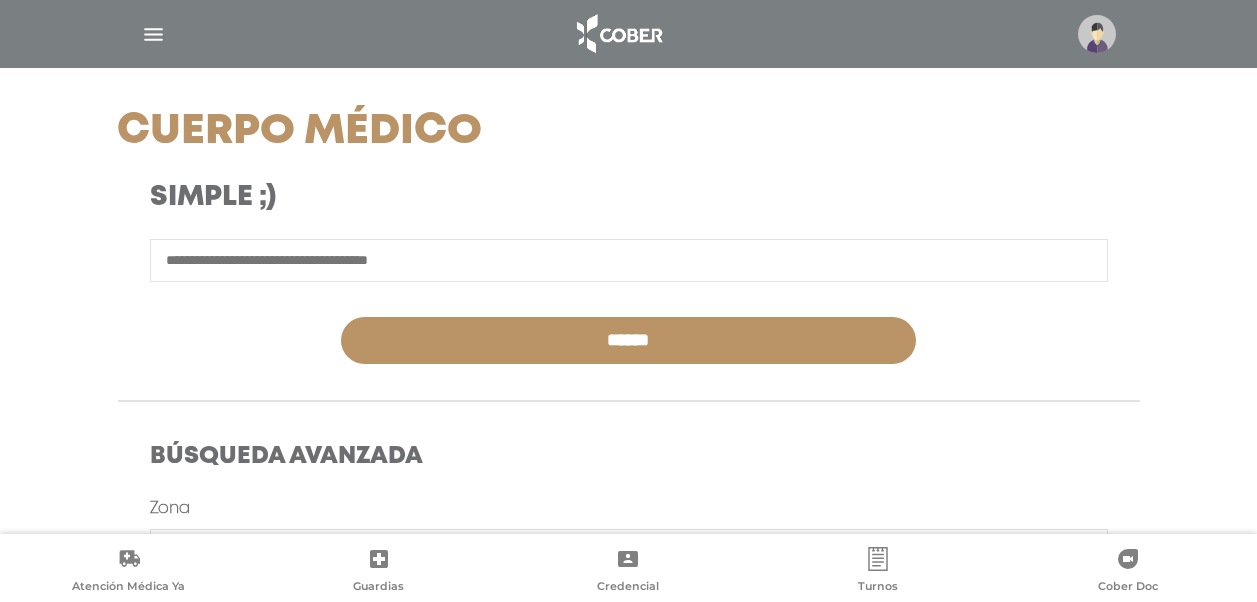 scroll, scrollTop: 204, scrollLeft: 0, axis: vertical 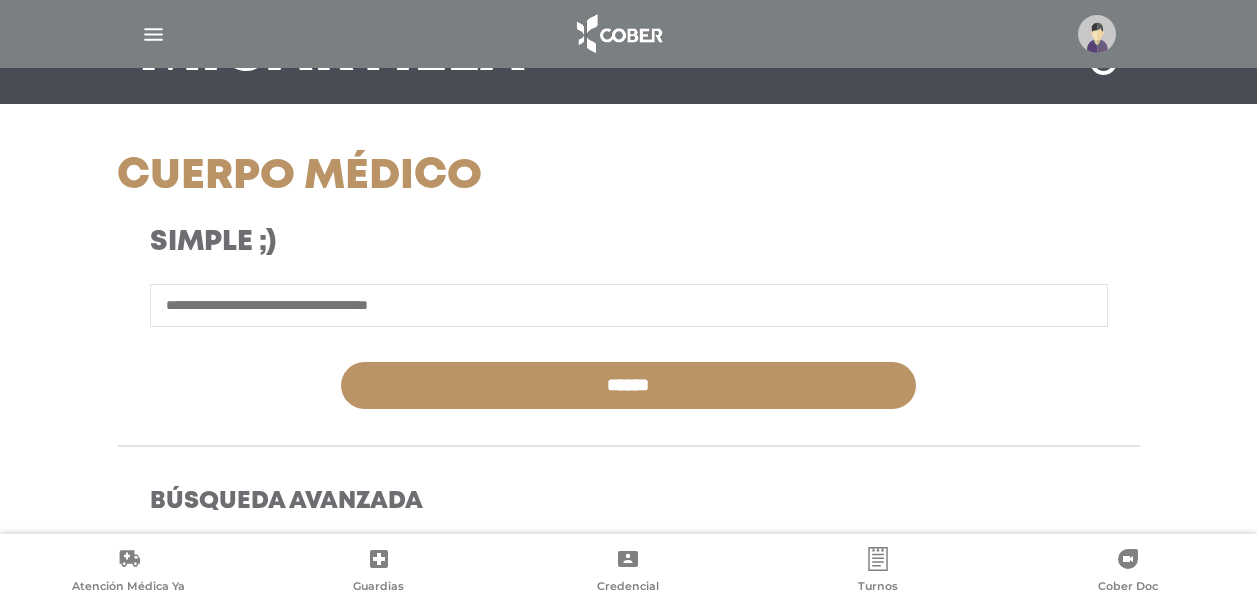 click on "Cuerpo Médico" at bounding box center [453, 181] 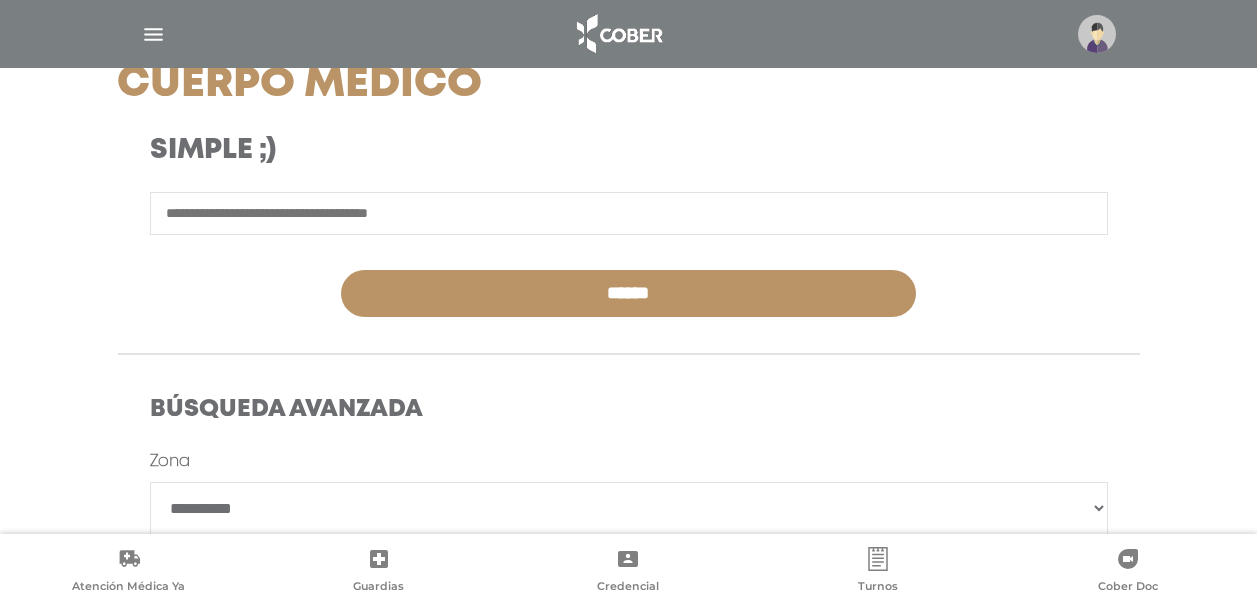 scroll, scrollTop: 267, scrollLeft: 0, axis: vertical 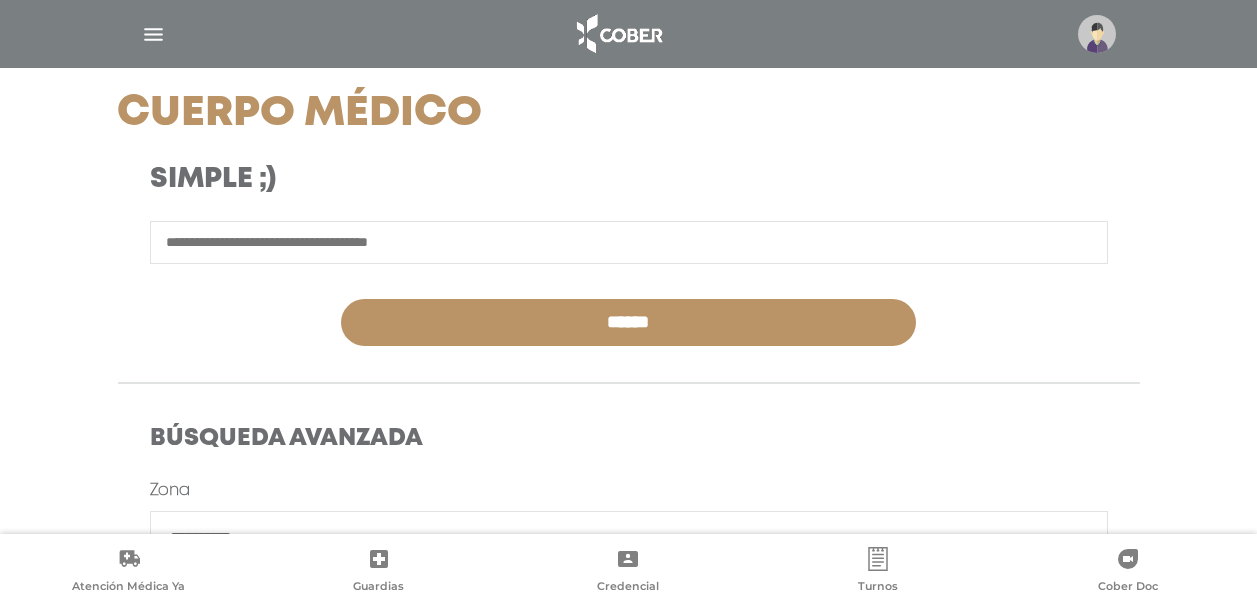 click at bounding box center (629, 242) 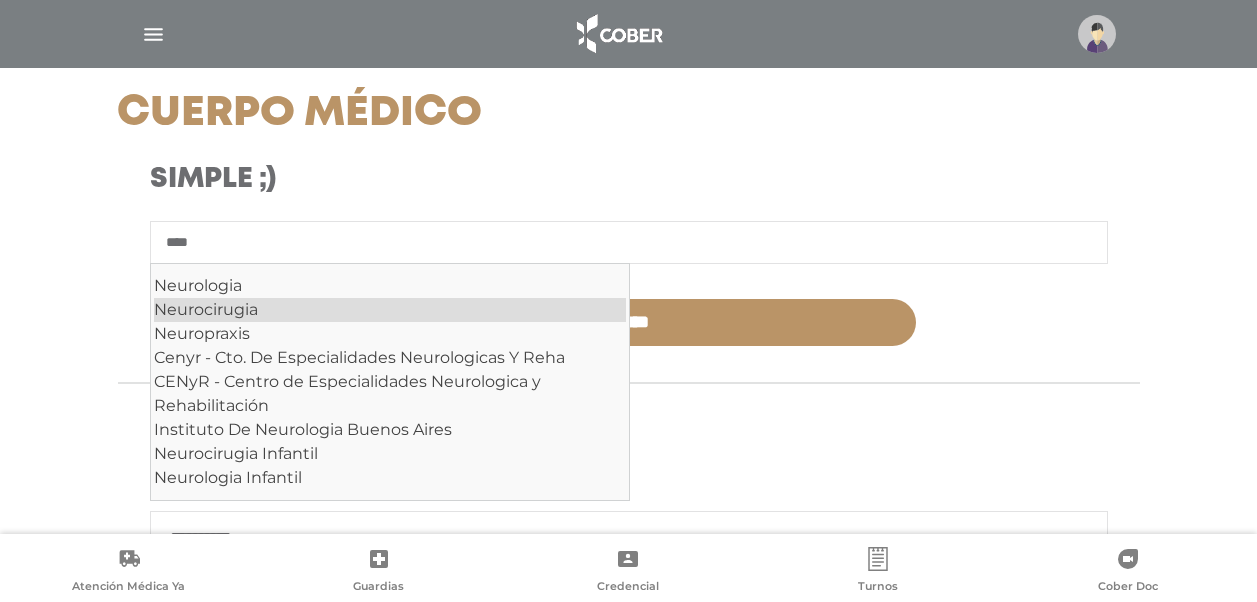click on "Neurocirugia" at bounding box center [390, 310] 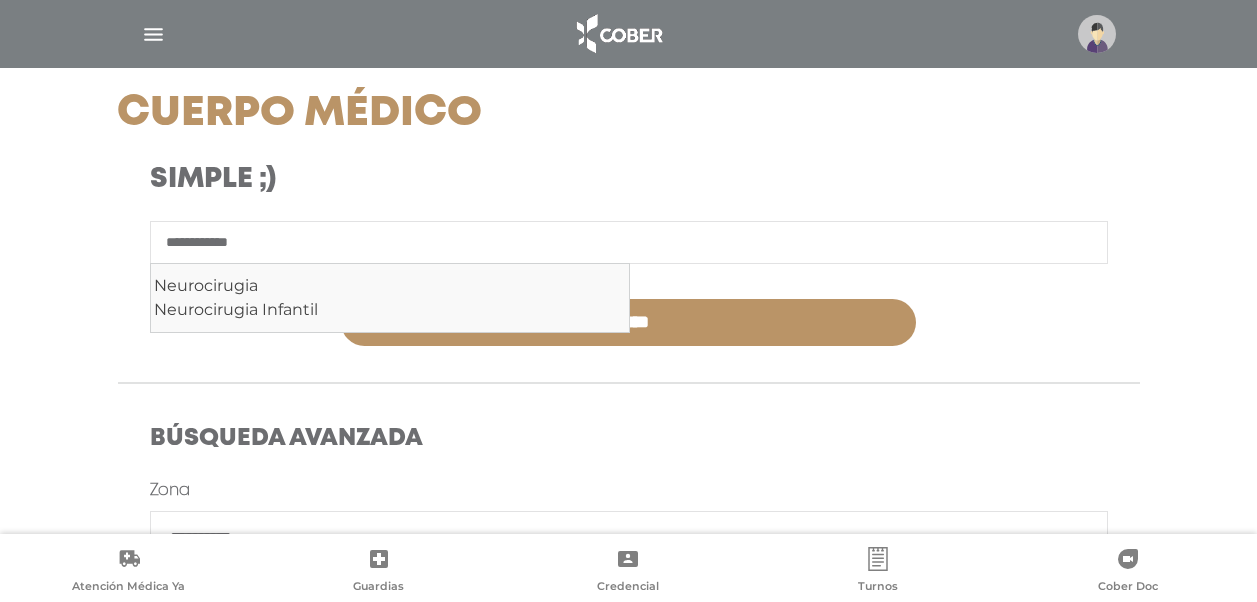 type on "**********" 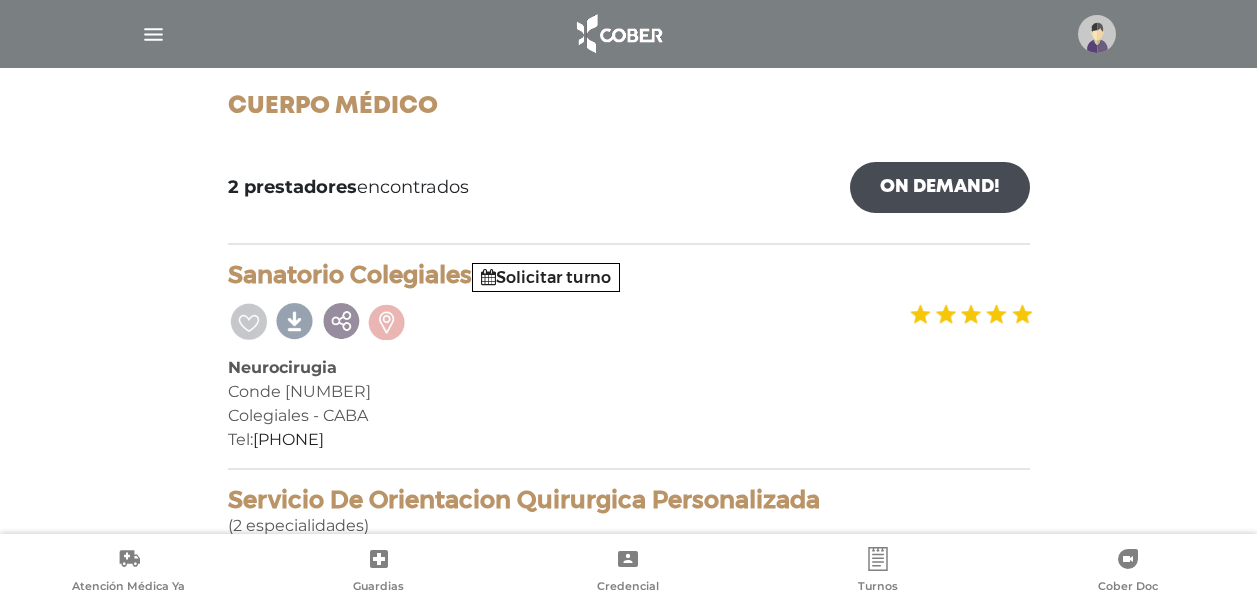 scroll, scrollTop: 262, scrollLeft: 0, axis: vertical 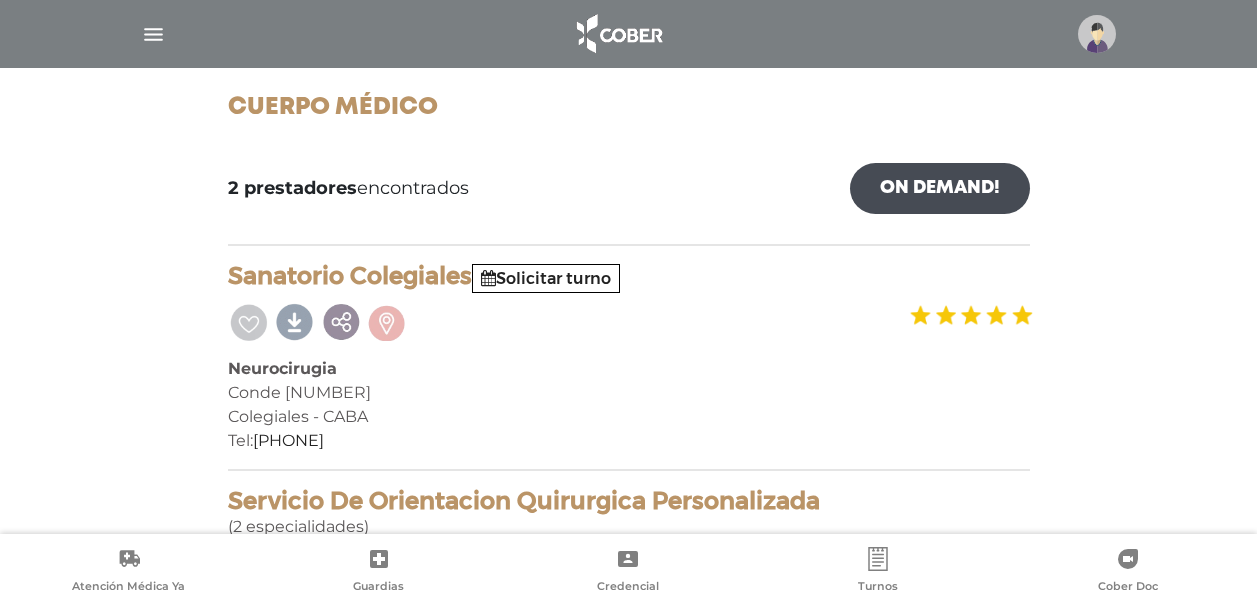 click on "Neurocirugia" at bounding box center [282, 368] 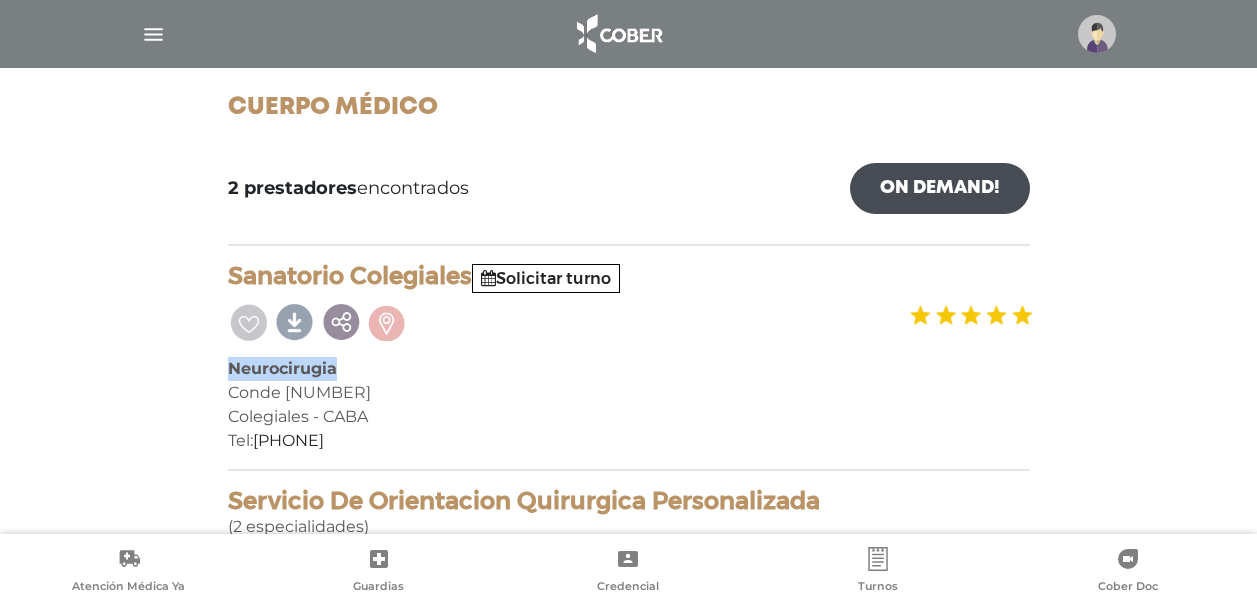 click on "Neurocirugia" at bounding box center [282, 368] 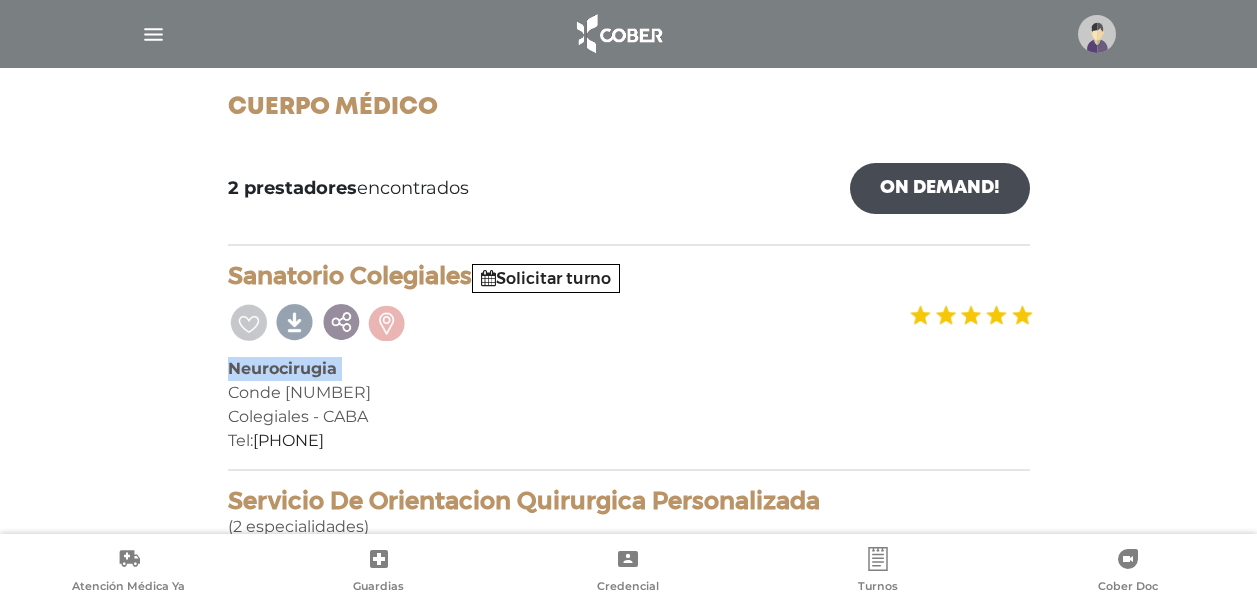 click on "Neurocirugia" at bounding box center [282, 368] 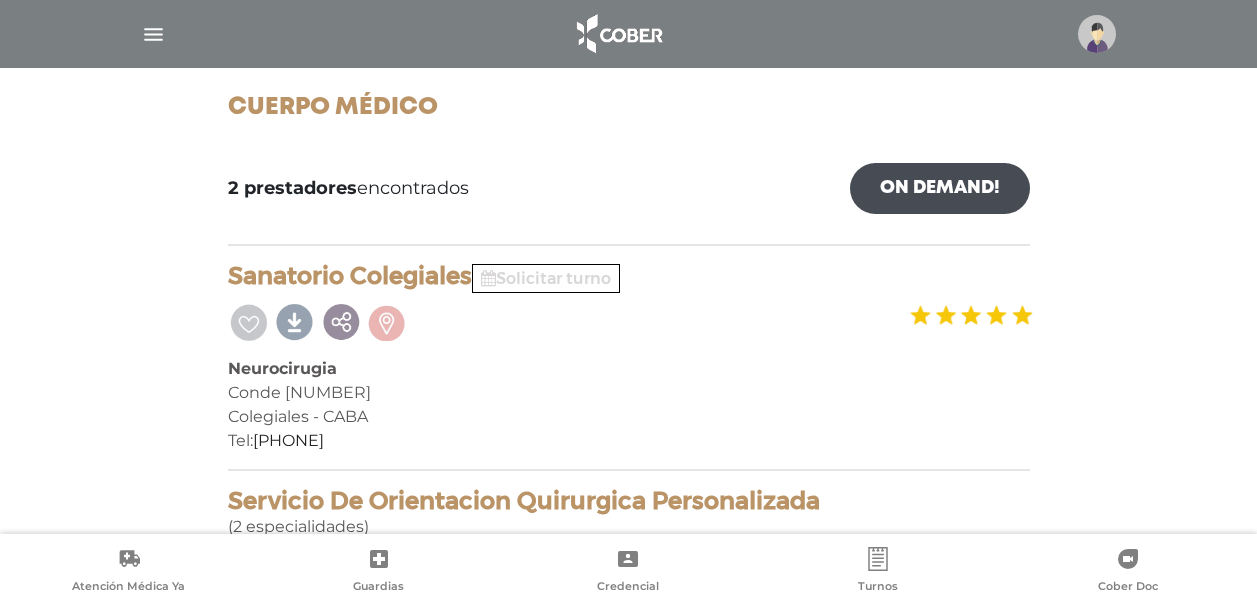 click on "Solicitar turno" at bounding box center [546, 278] 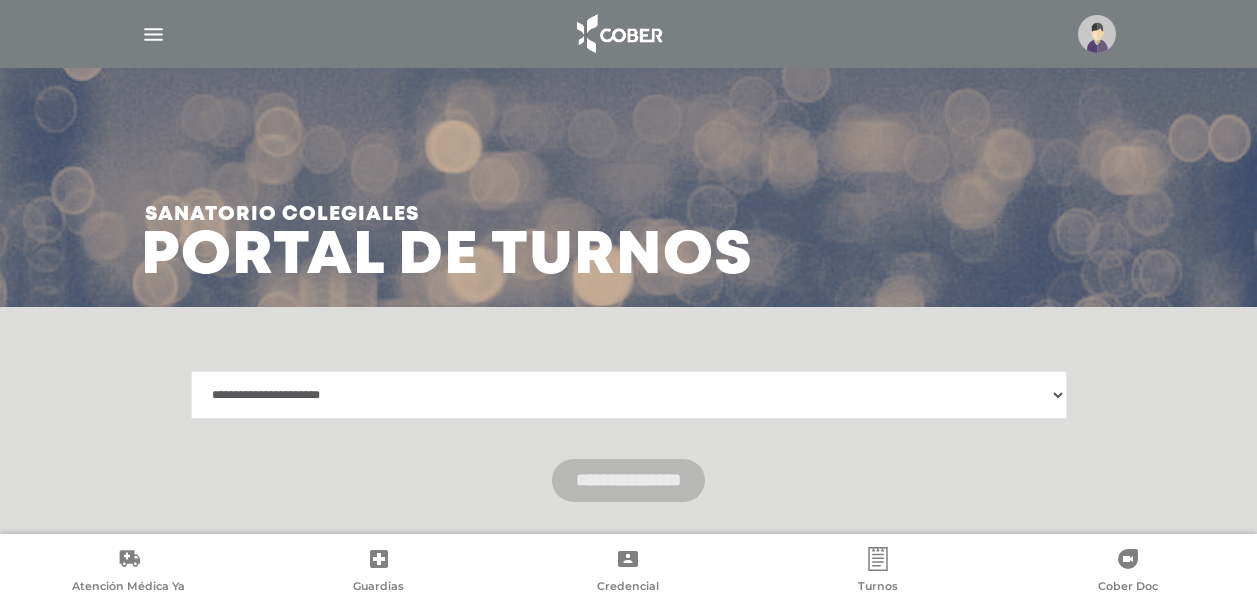 scroll, scrollTop: 0, scrollLeft: 0, axis: both 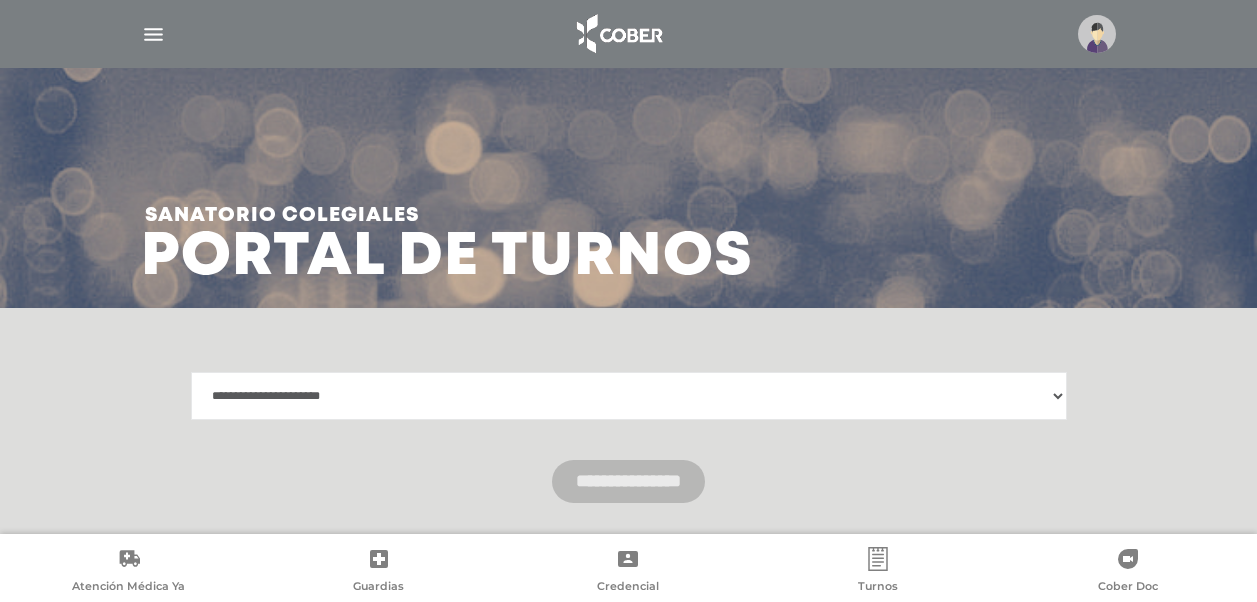click on "**********" at bounding box center [629, 396] 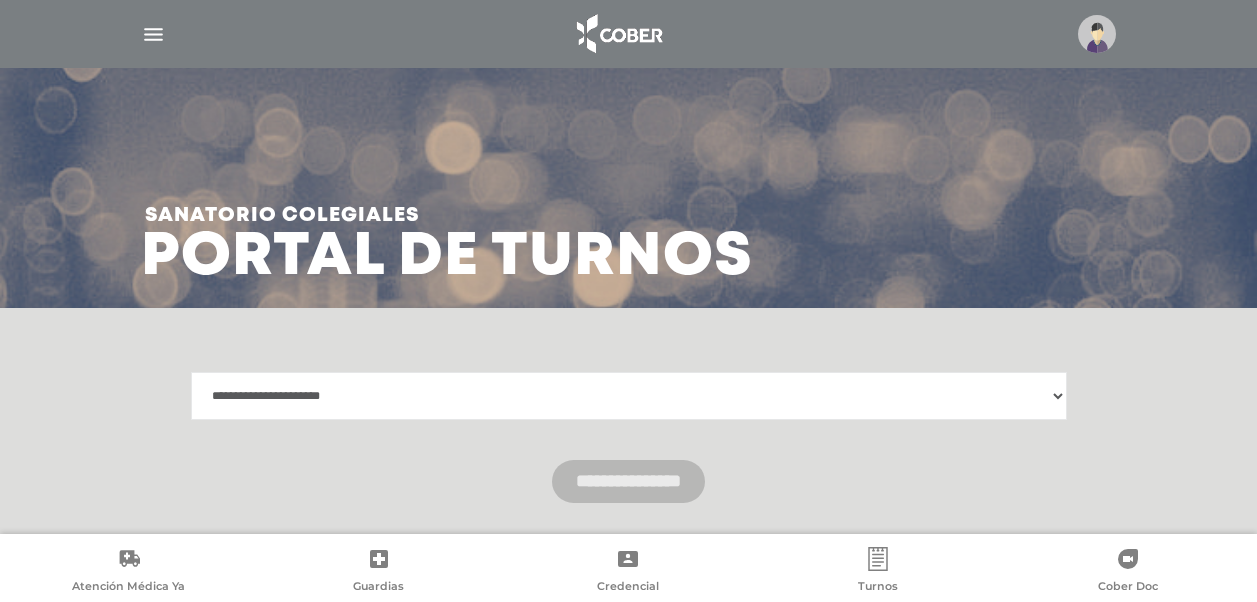 select on "**********" 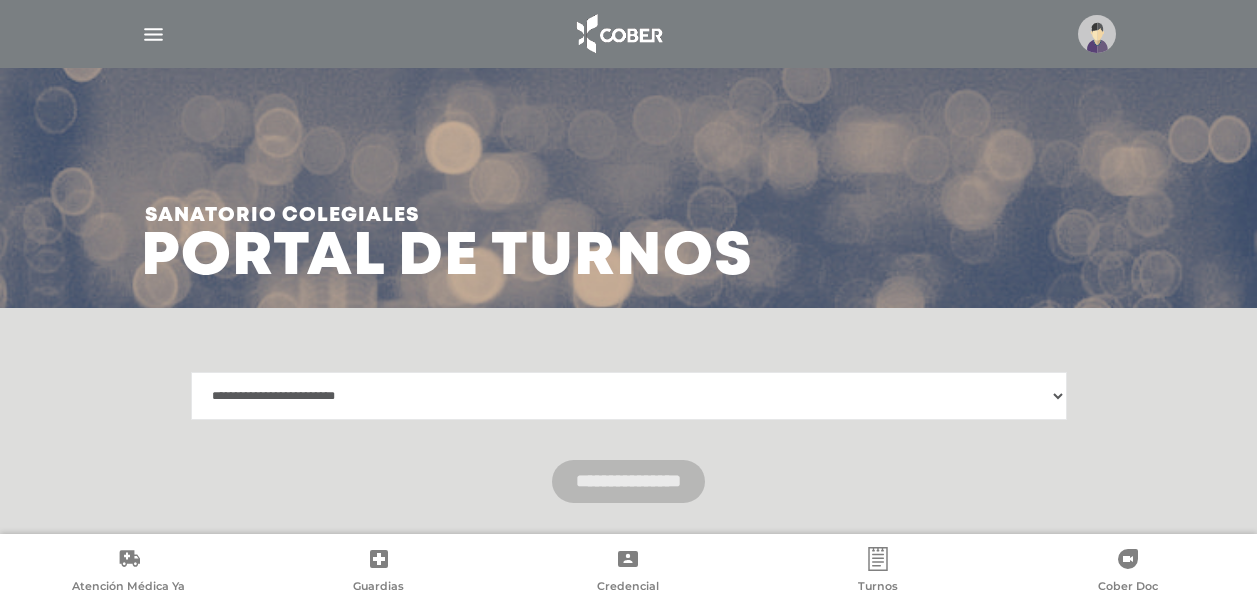click on "**********" at bounding box center [629, 396] 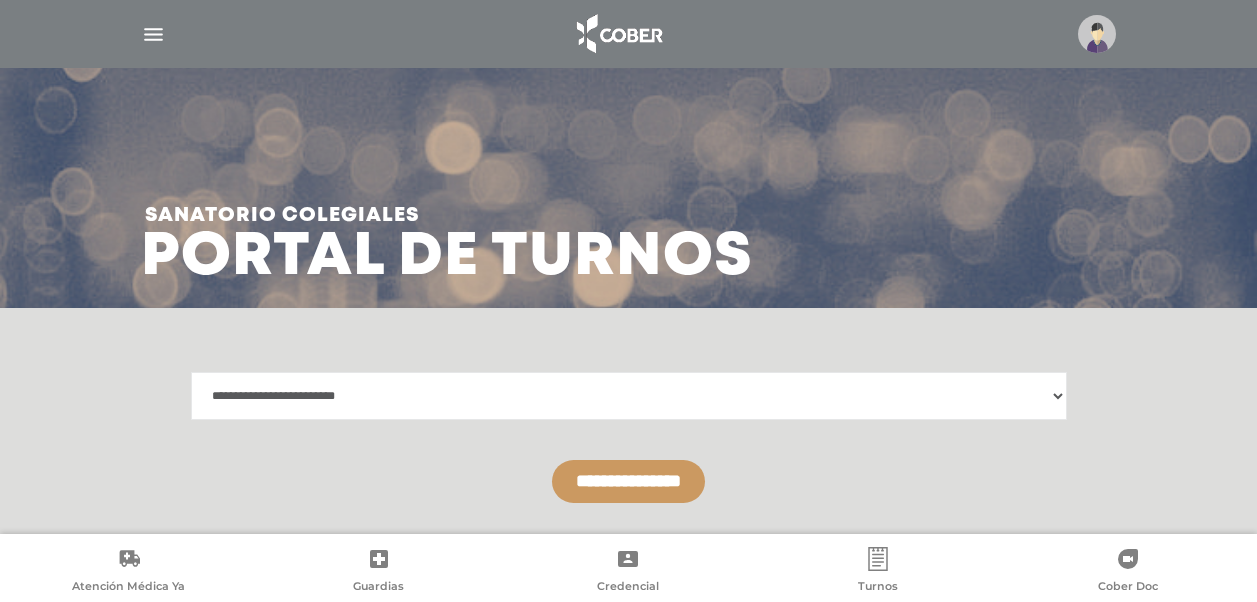 click on "**********" at bounding box center (628, 481) 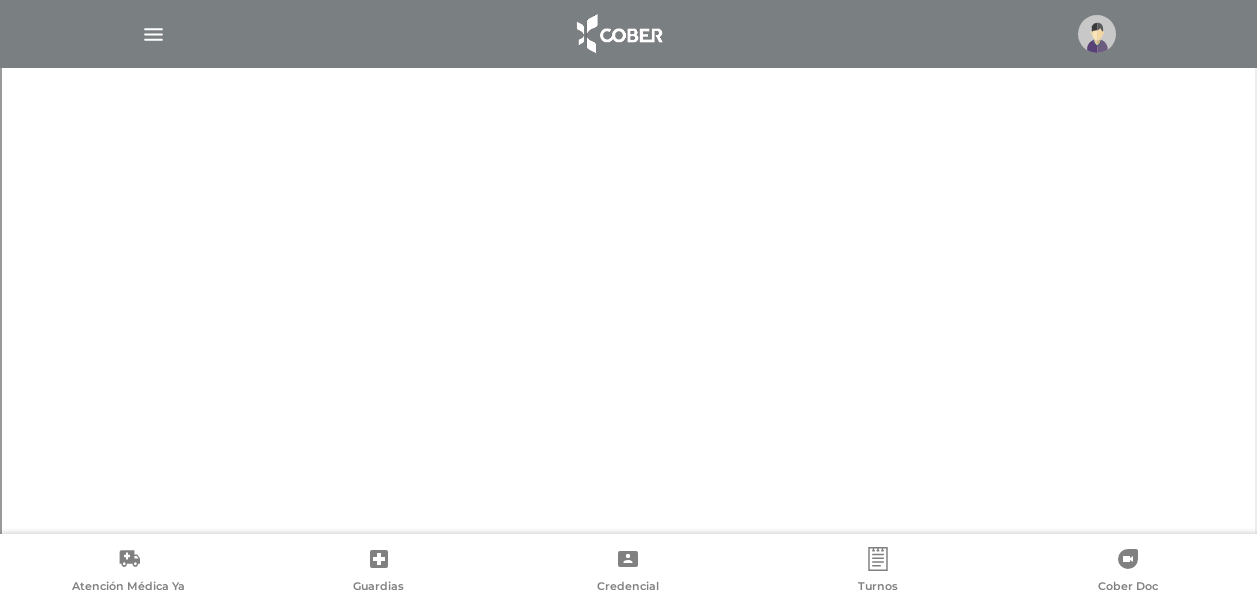 scroll, scrollTop: 779, scrollLeft: 0, axis: vertical 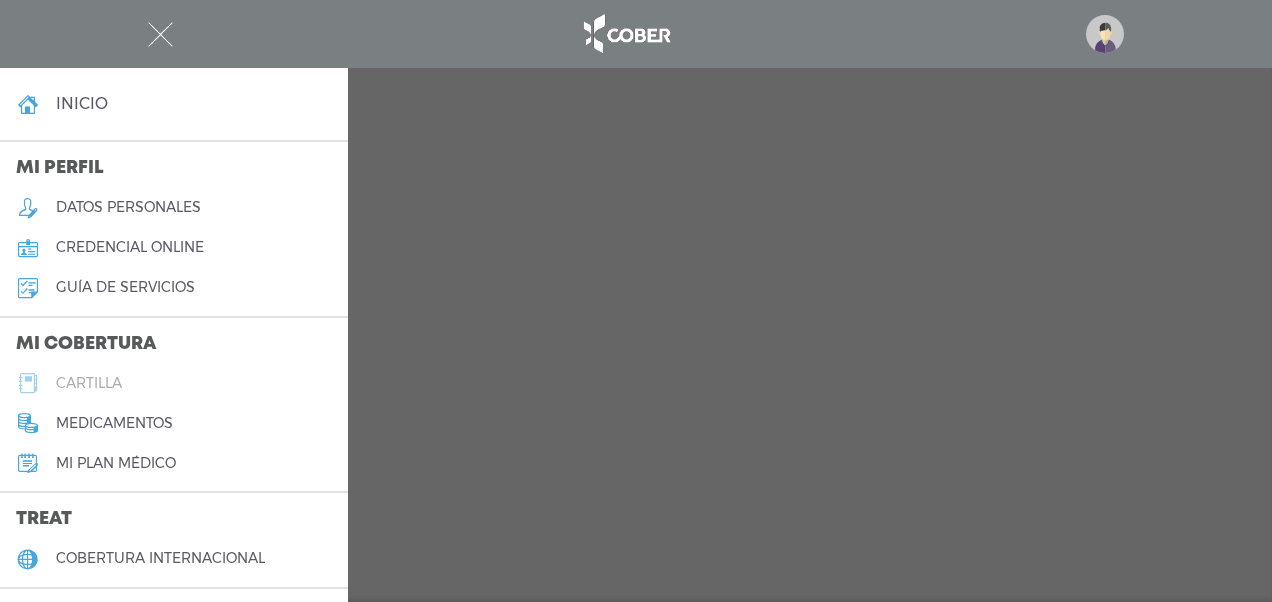 click on "cartilla" at bounding box center [89, 383] 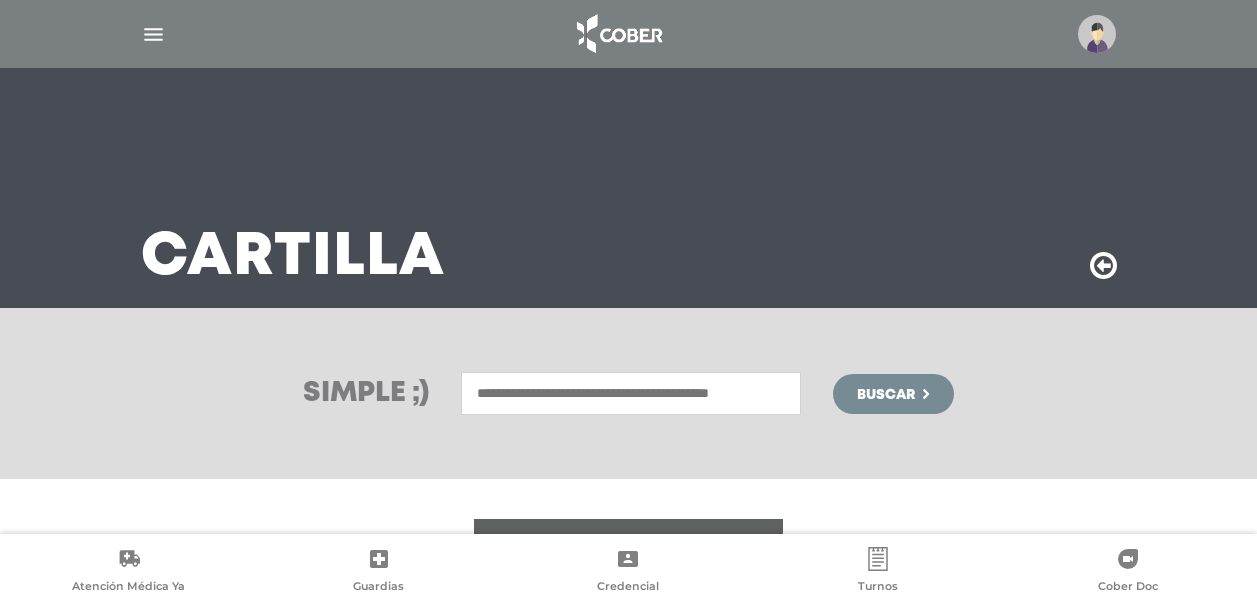 scroll, scrollTop: 0, scrollLeft: 0, axis: both 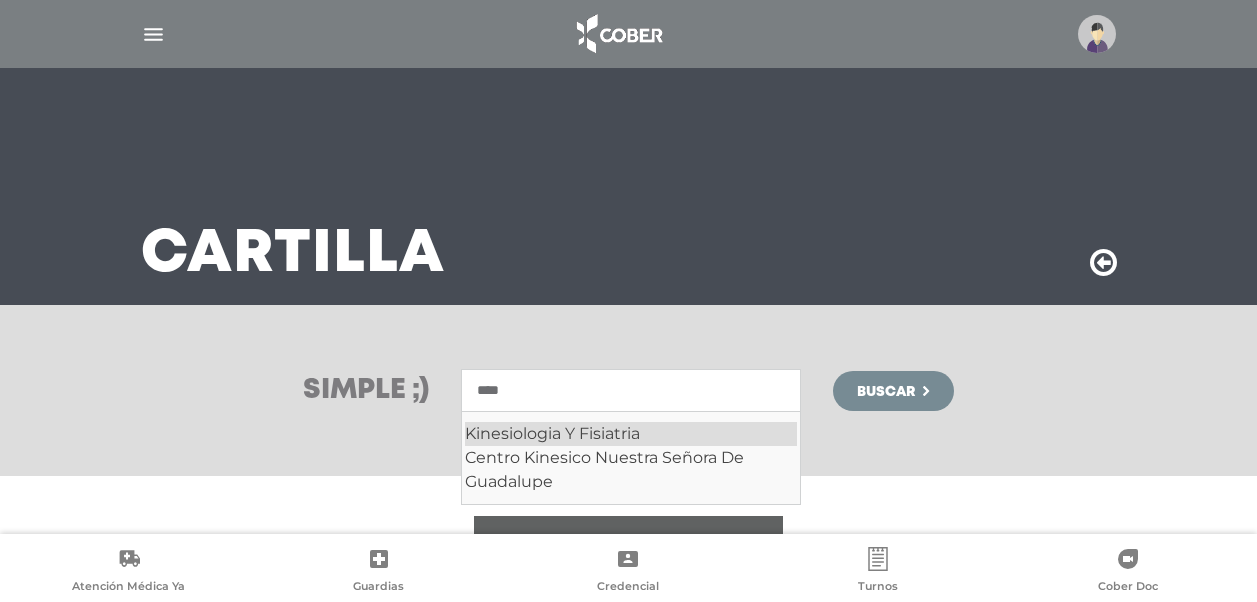 click on "Kinesiologia Y Fisiatria" at bounding box center [631, 434] 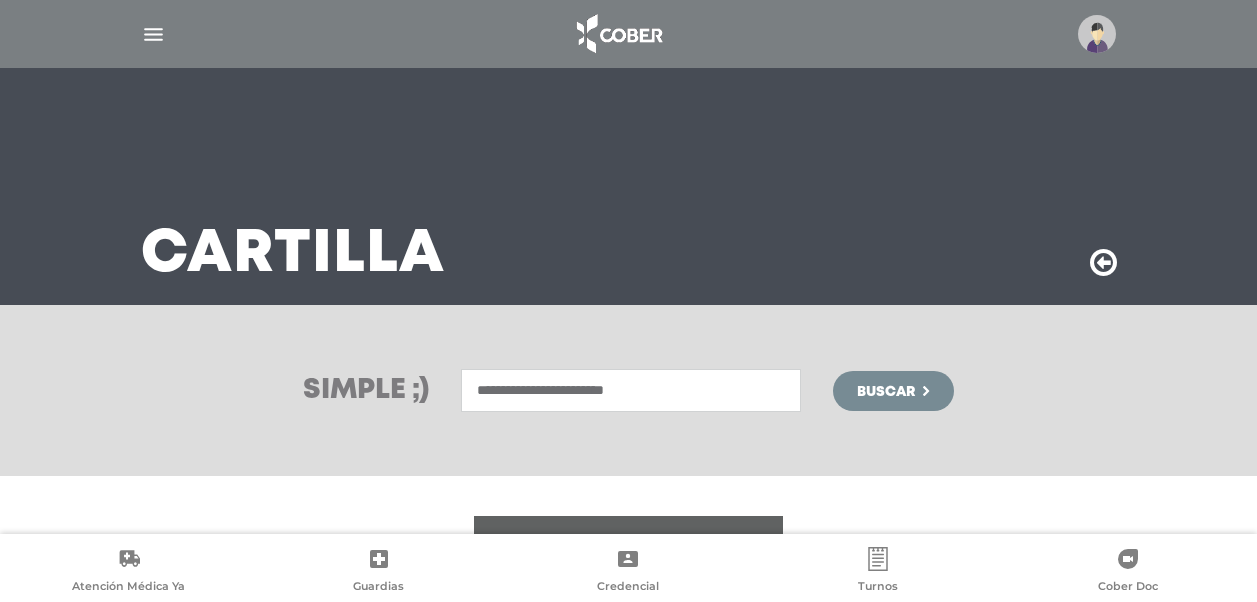 type on "**********" 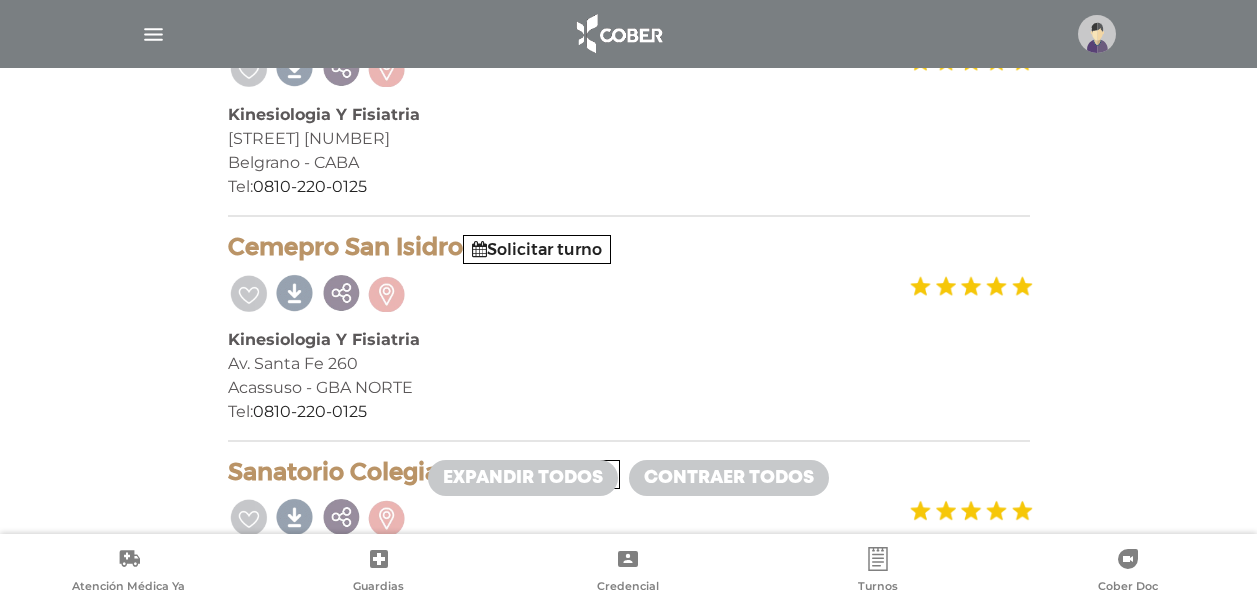 scroll, scrollTop: 502, scrollLeft: 0, axis: vertical 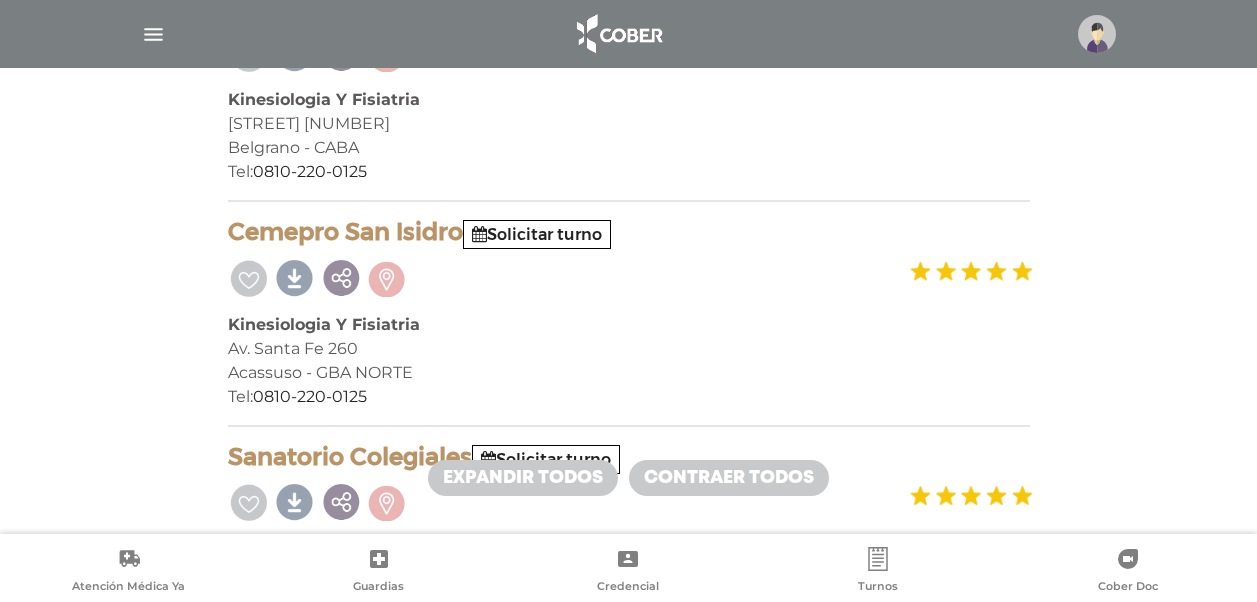 click on "[NUMBER] prestadores  encontrados
On Demand!
mostrar en mi área
Mostrar en mapa
Demasiados resultados. Refiná la búsqueda para cargar el mapa.
cargando mapa
Cetro																																						  Solicitar turno
Kinesiologia Y Fisiatria 																							 Zabala [NUMBER] 												 Belgrano - CABA 												 Tel:  [PHONE]" at bounding box center [629, 6502] 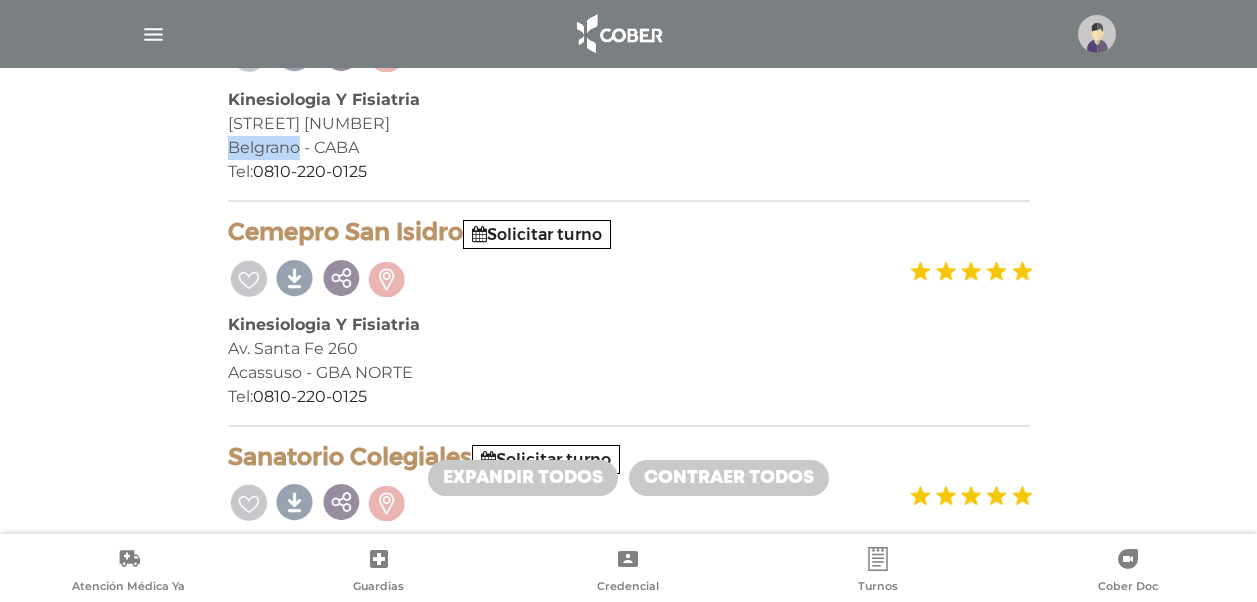 click on "Belgrano - CABA" at bounding box center [629, 148] 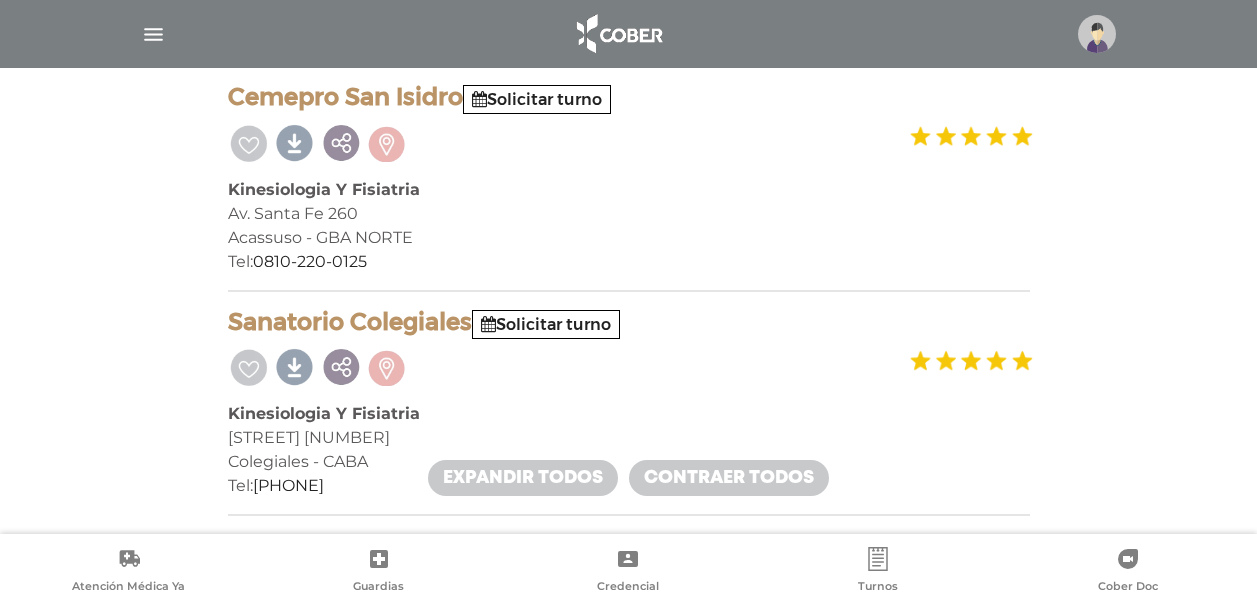 scroll, scrollTop: 602, scrollLeft: 0, axis: vertical 